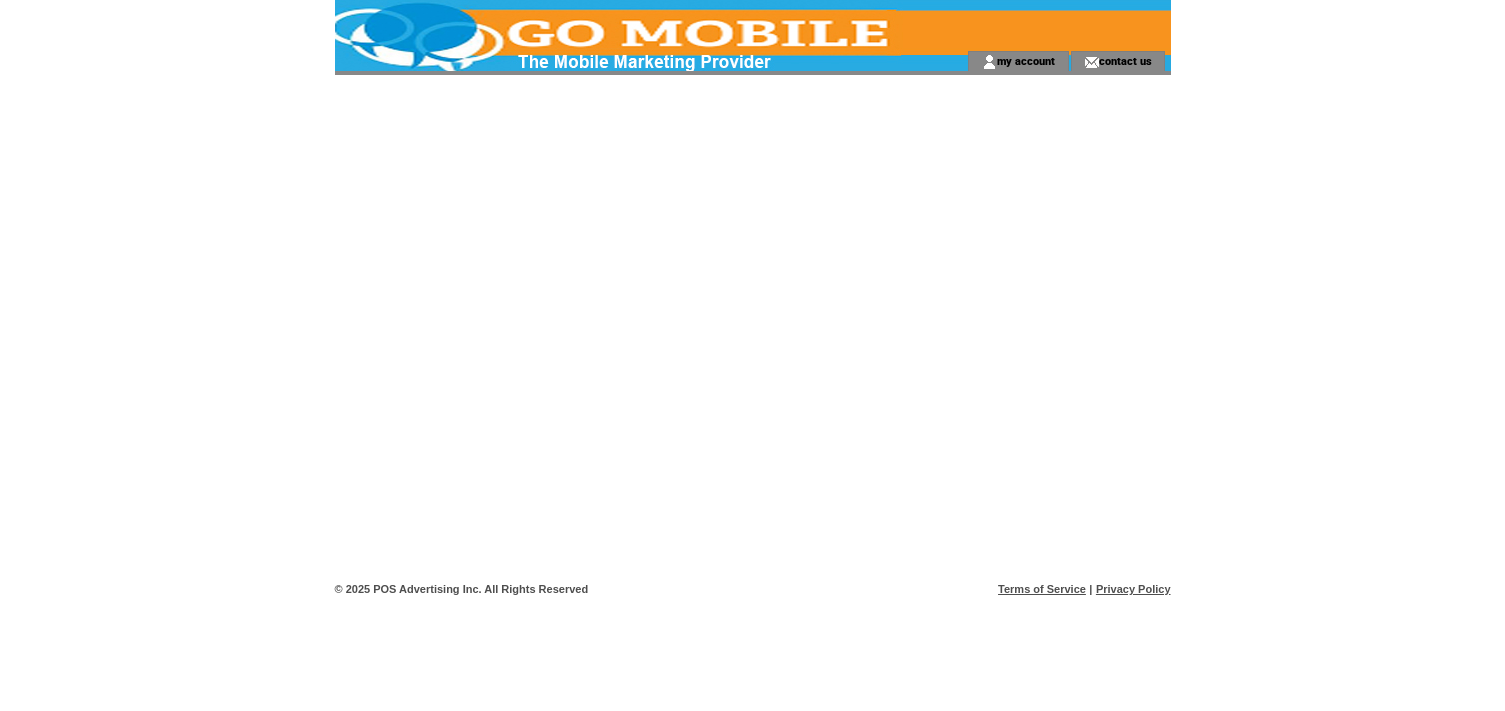 scroll, scrollTop: 0, scrollLeft: 0, axis: both 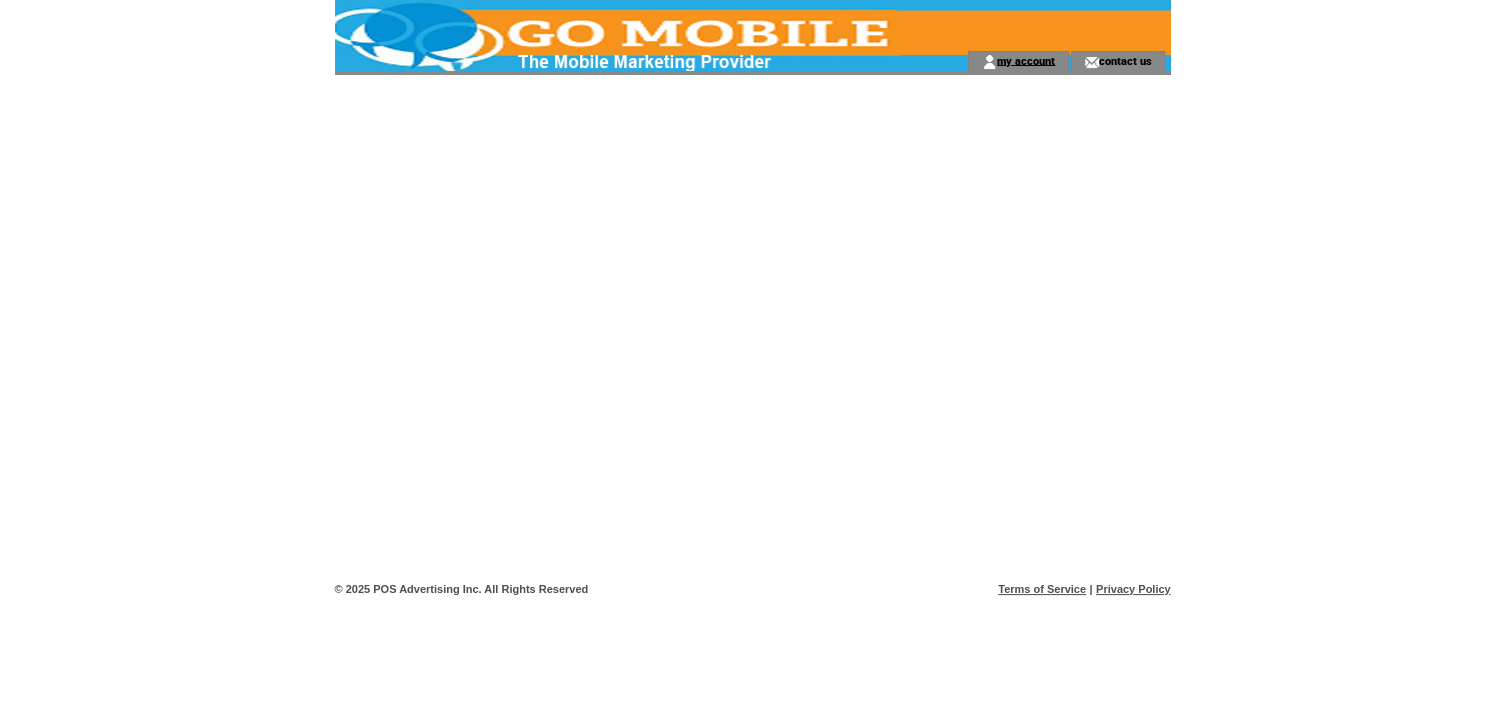 click on "my account" at bounding box center [1026, 60] 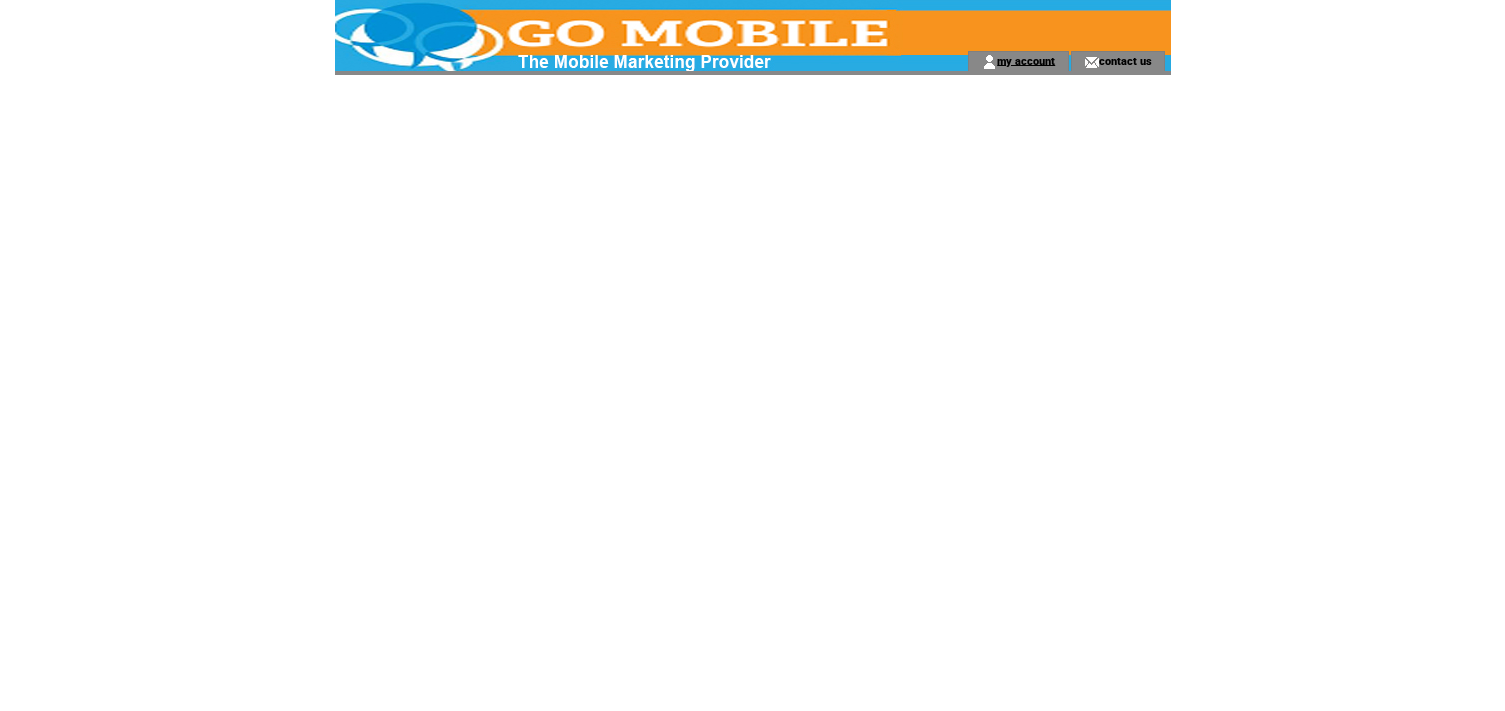 scroll, scrollTop: 0, scrollLeft: 0, axis: both 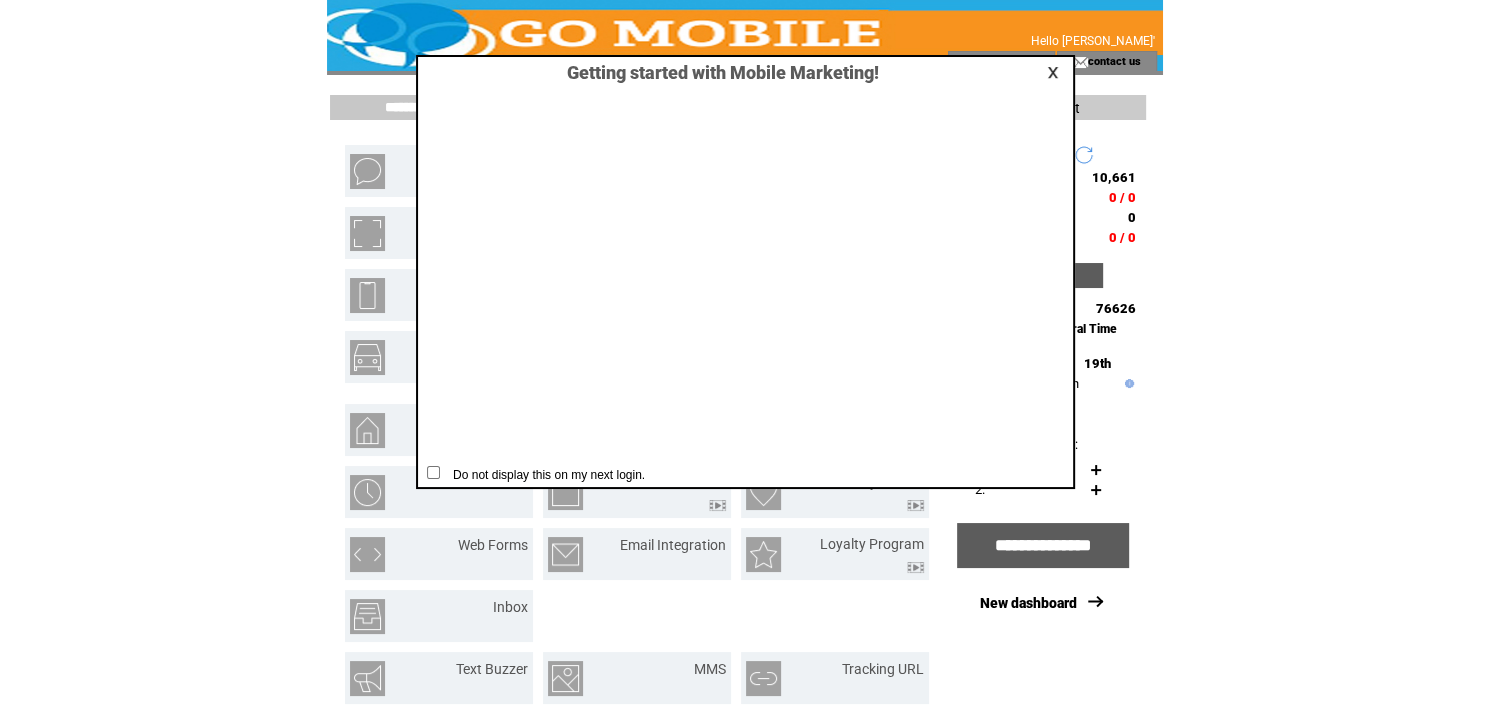 click at bounding box center [1056, 72] 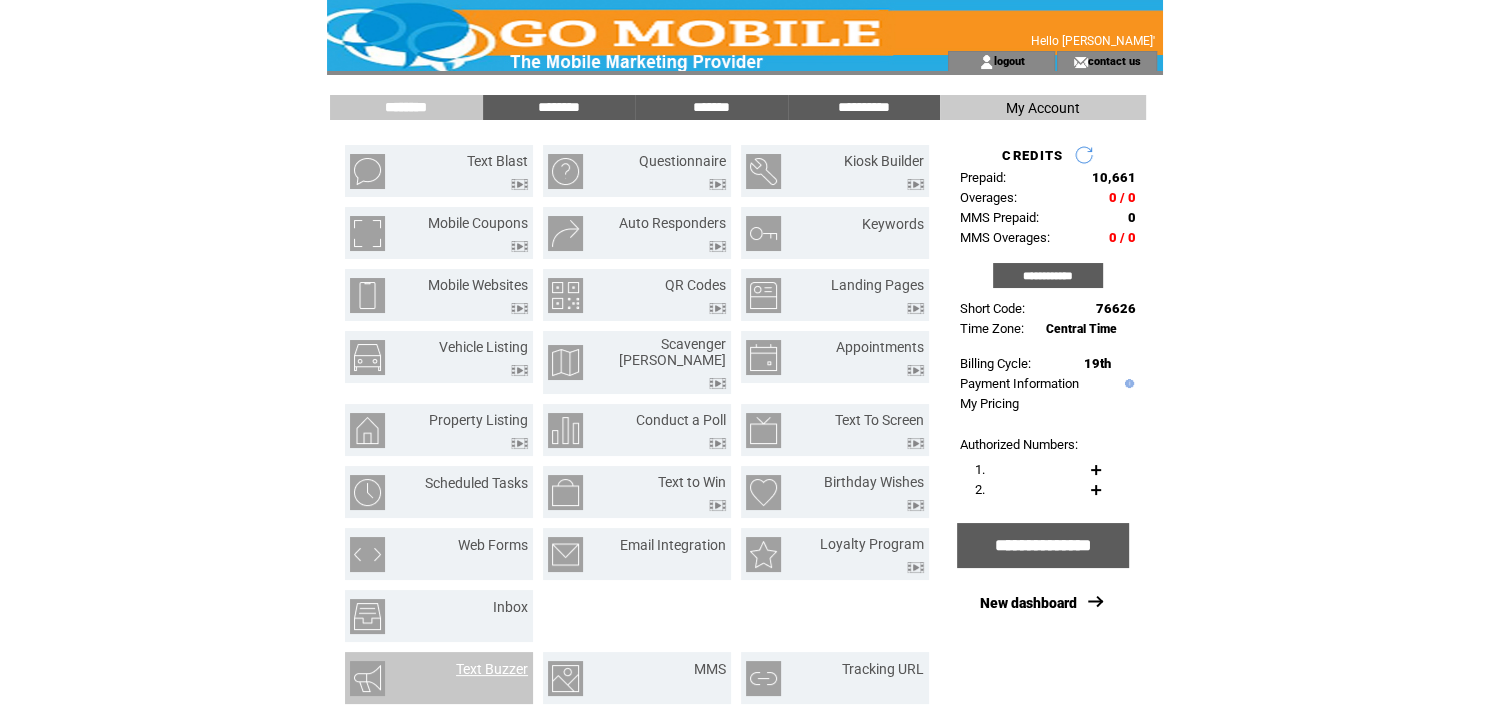 click on "Text Buzzer" at bounding box center [492, 669] 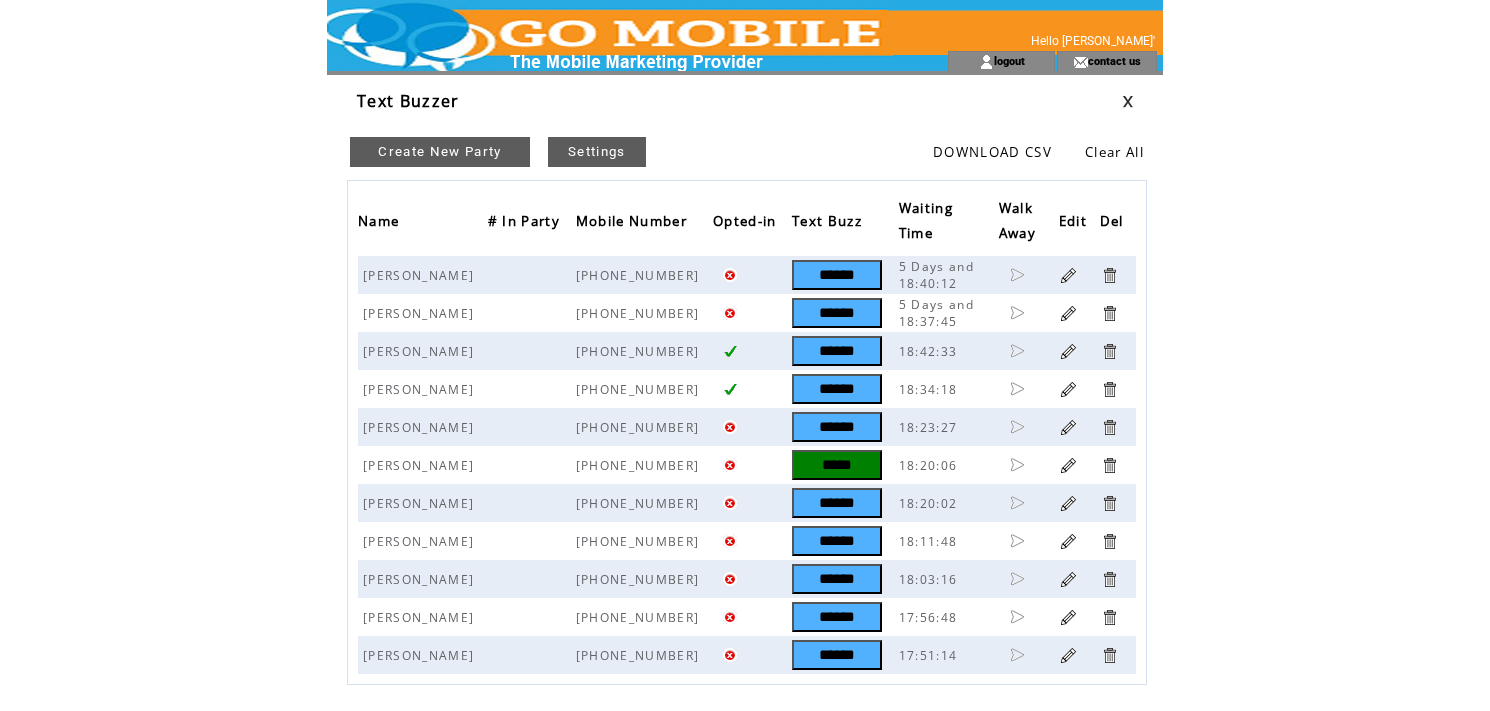 scroll, scrollTop: 0, scrollLeft: 0, axis: both 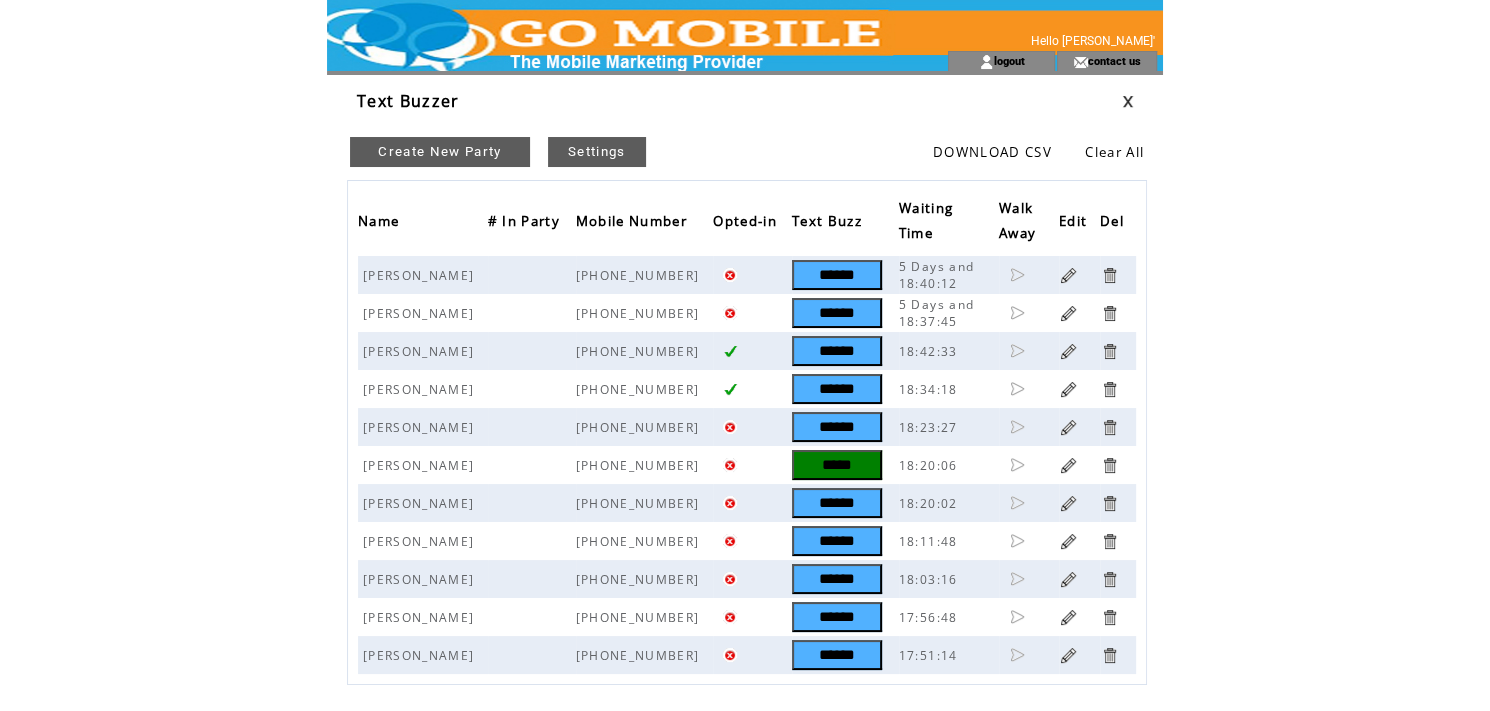 click on "Create New Party" at bounding box center (440, 152) 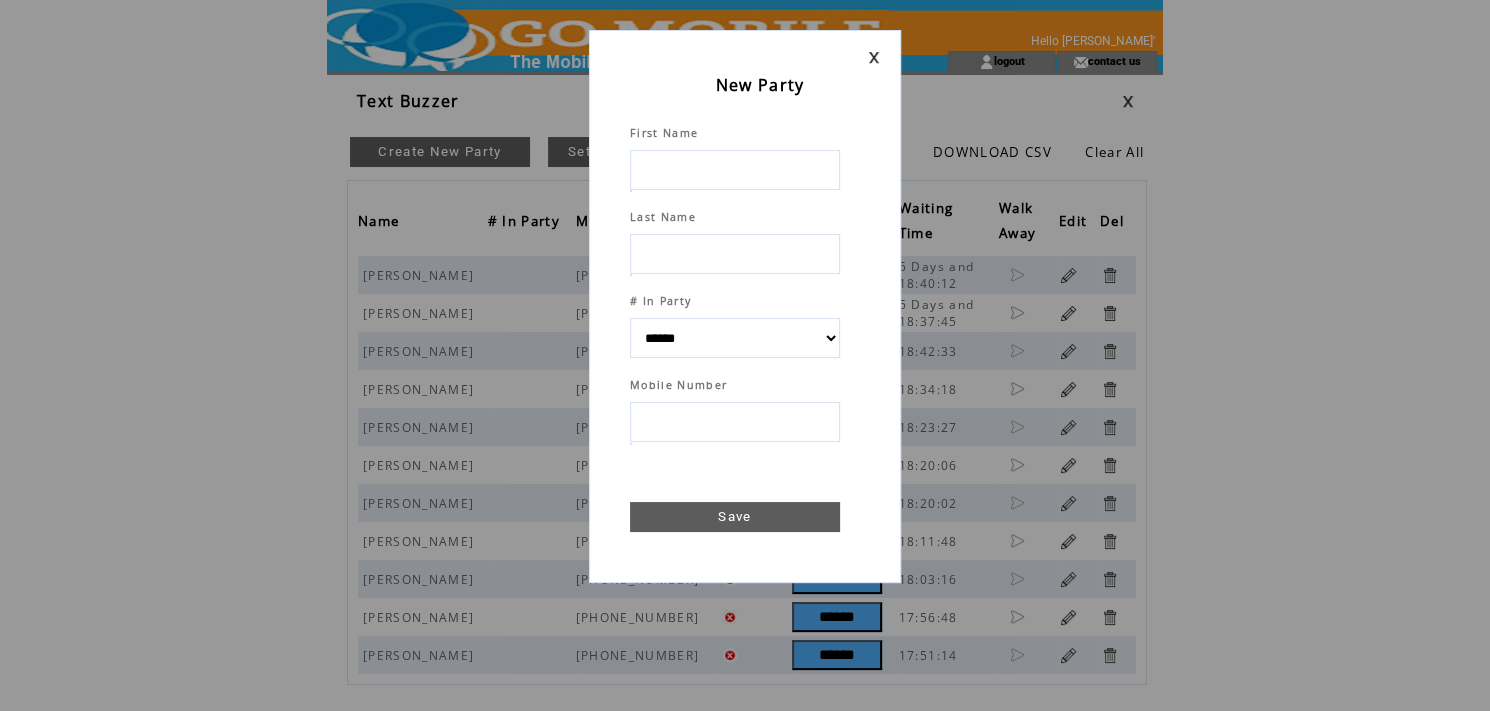 click at bounding box center (735, 170) 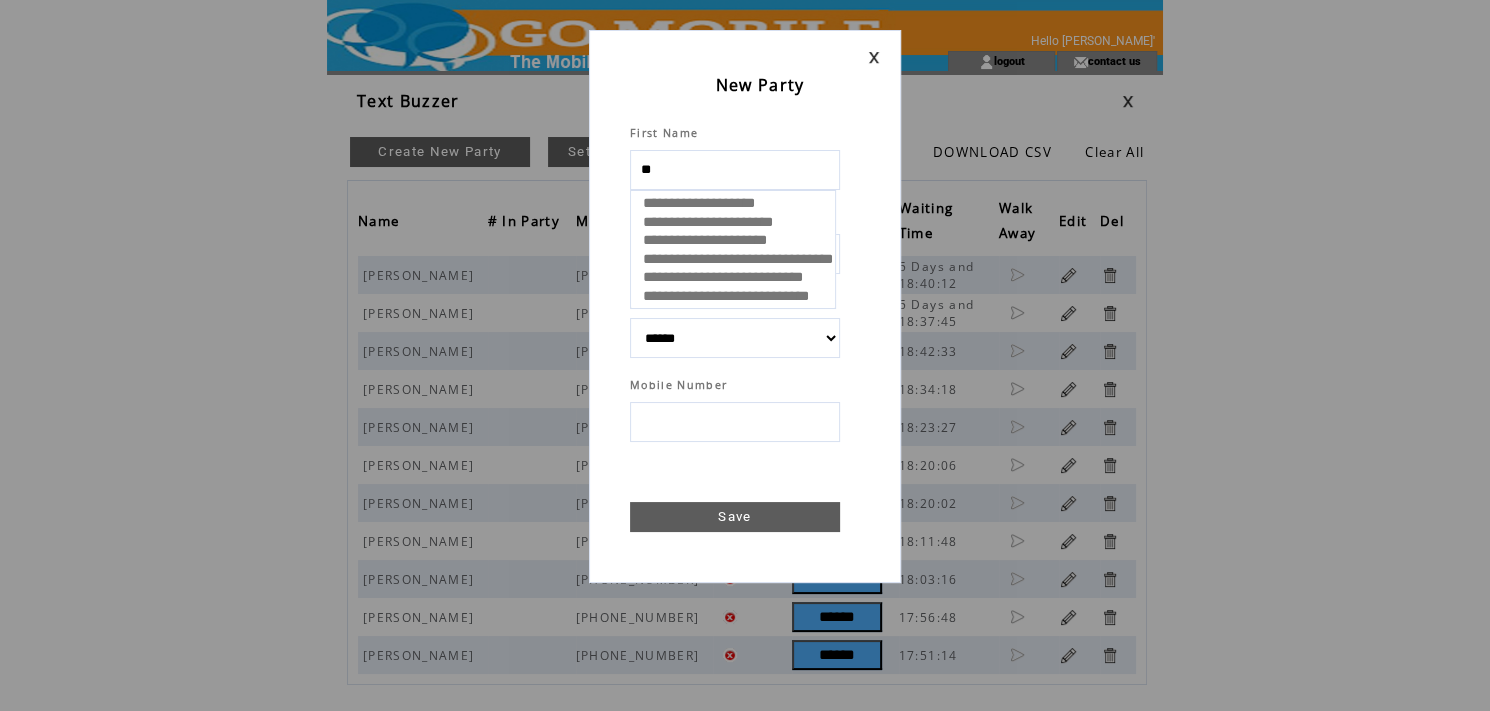 type on "***" 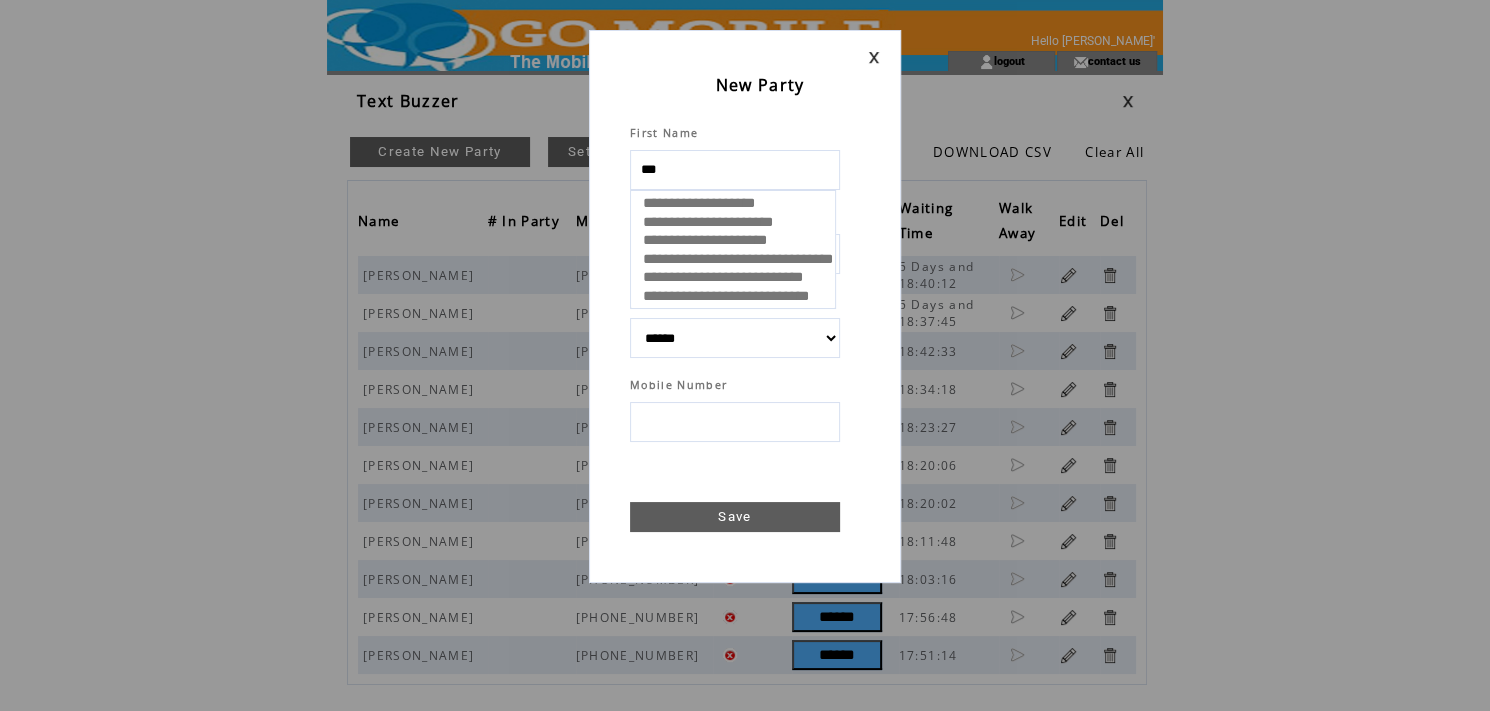 select 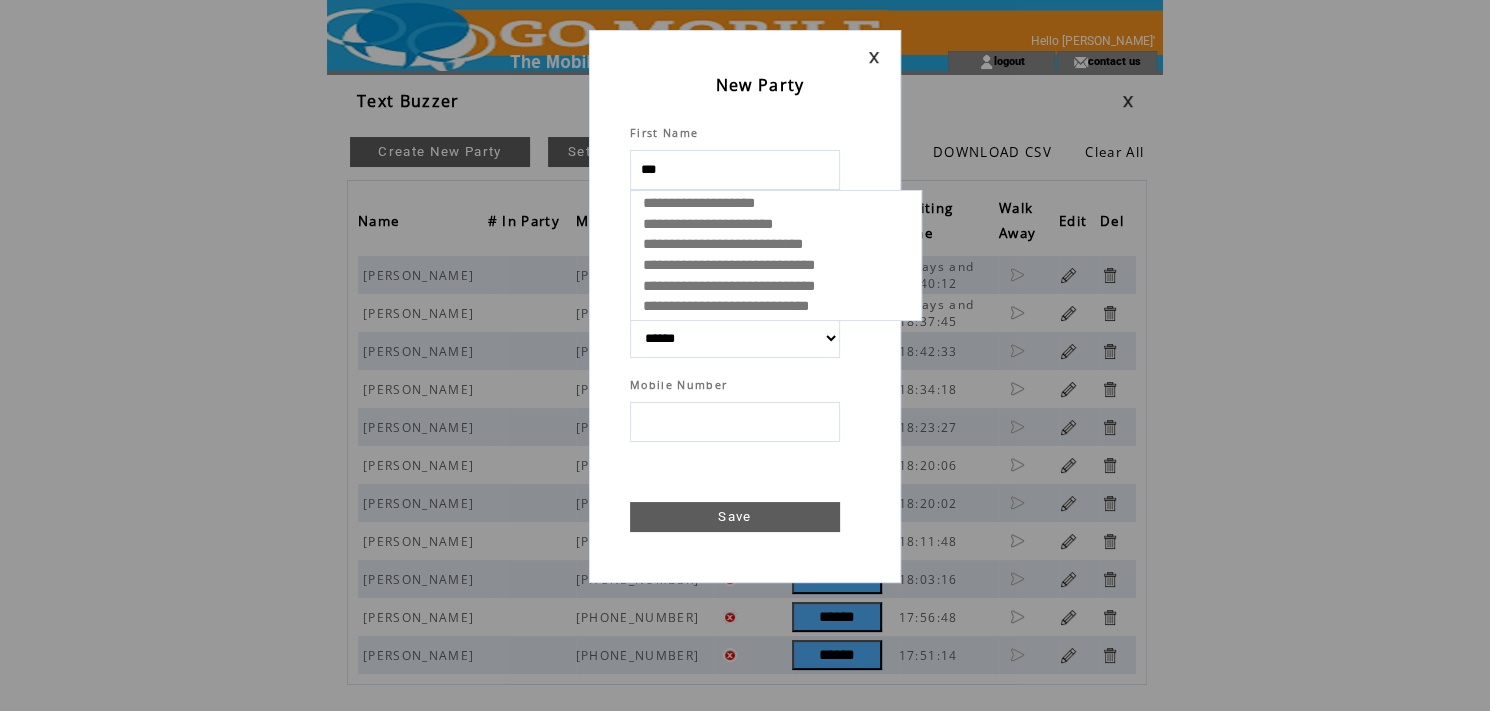 type on "****" 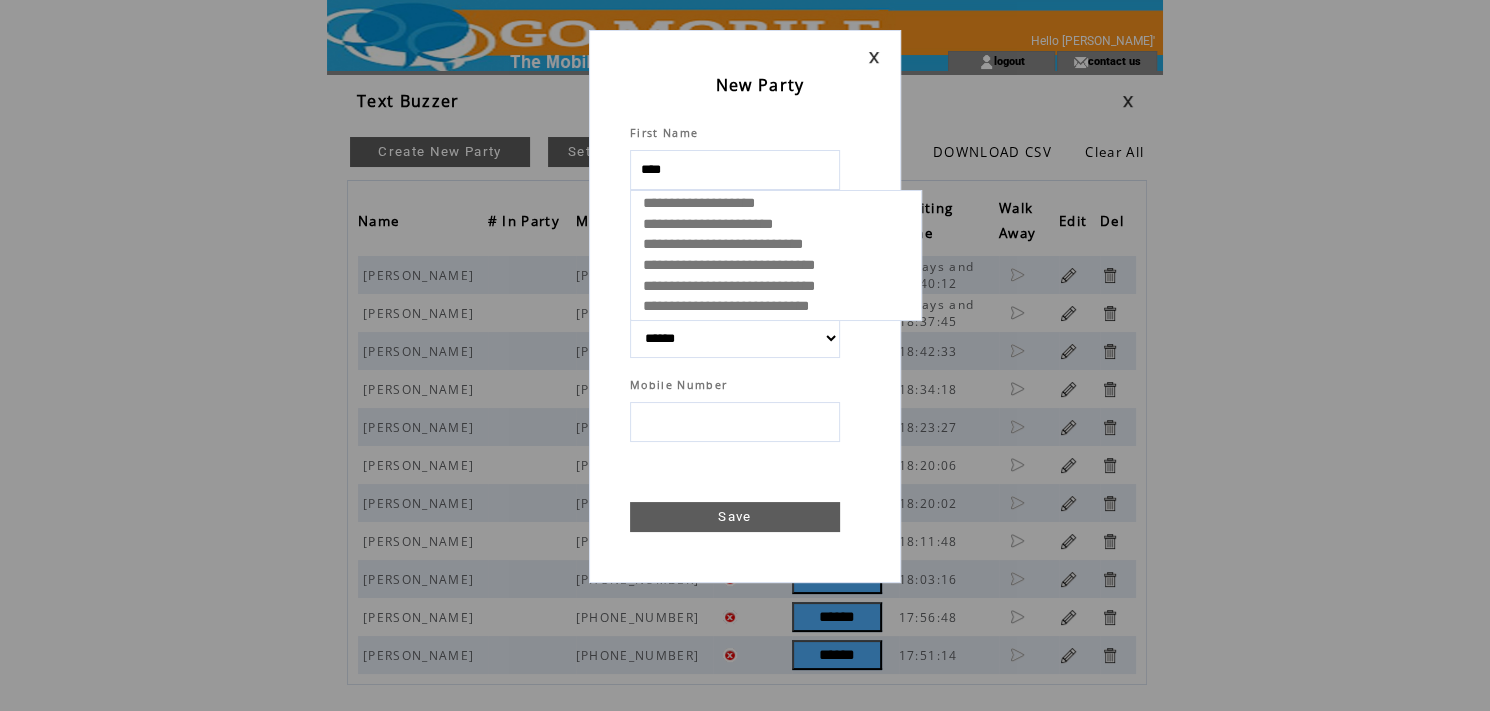 select 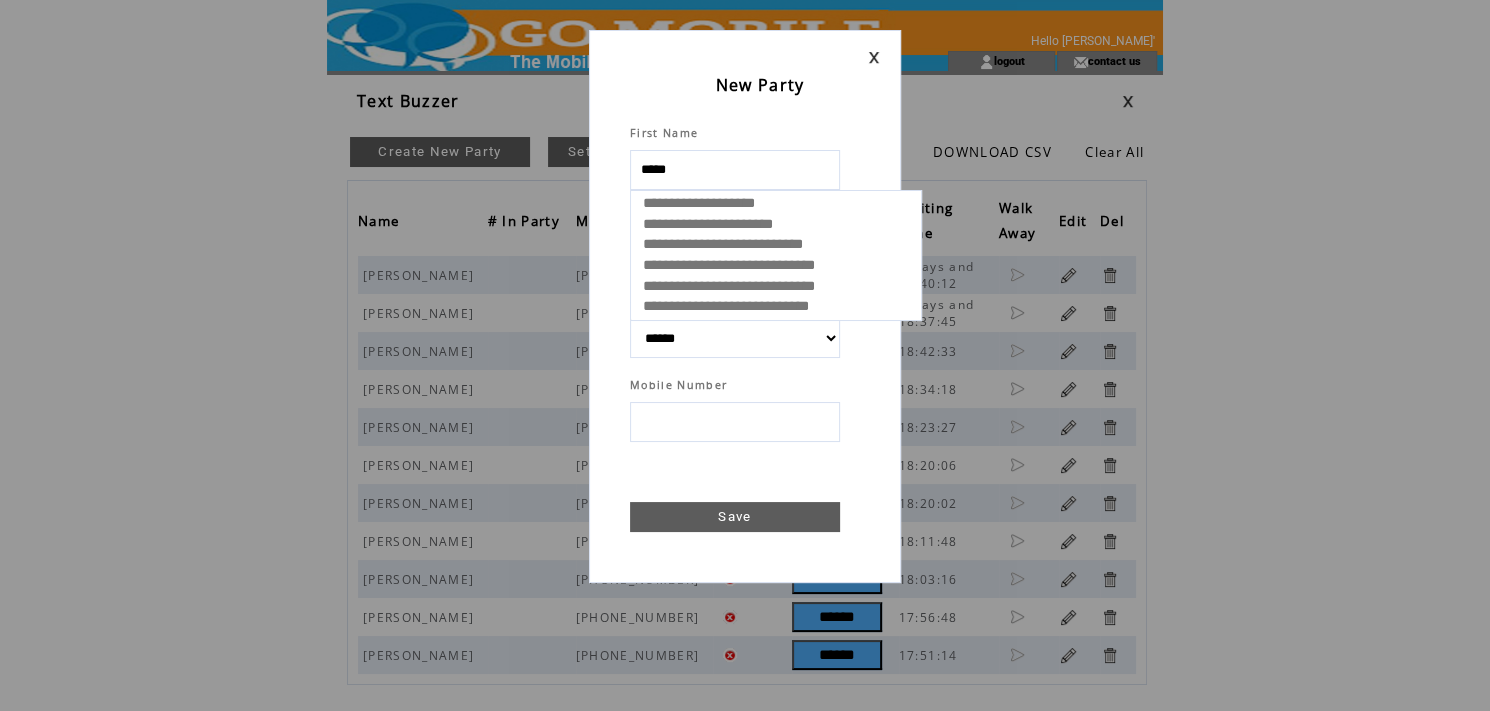 type on "******" 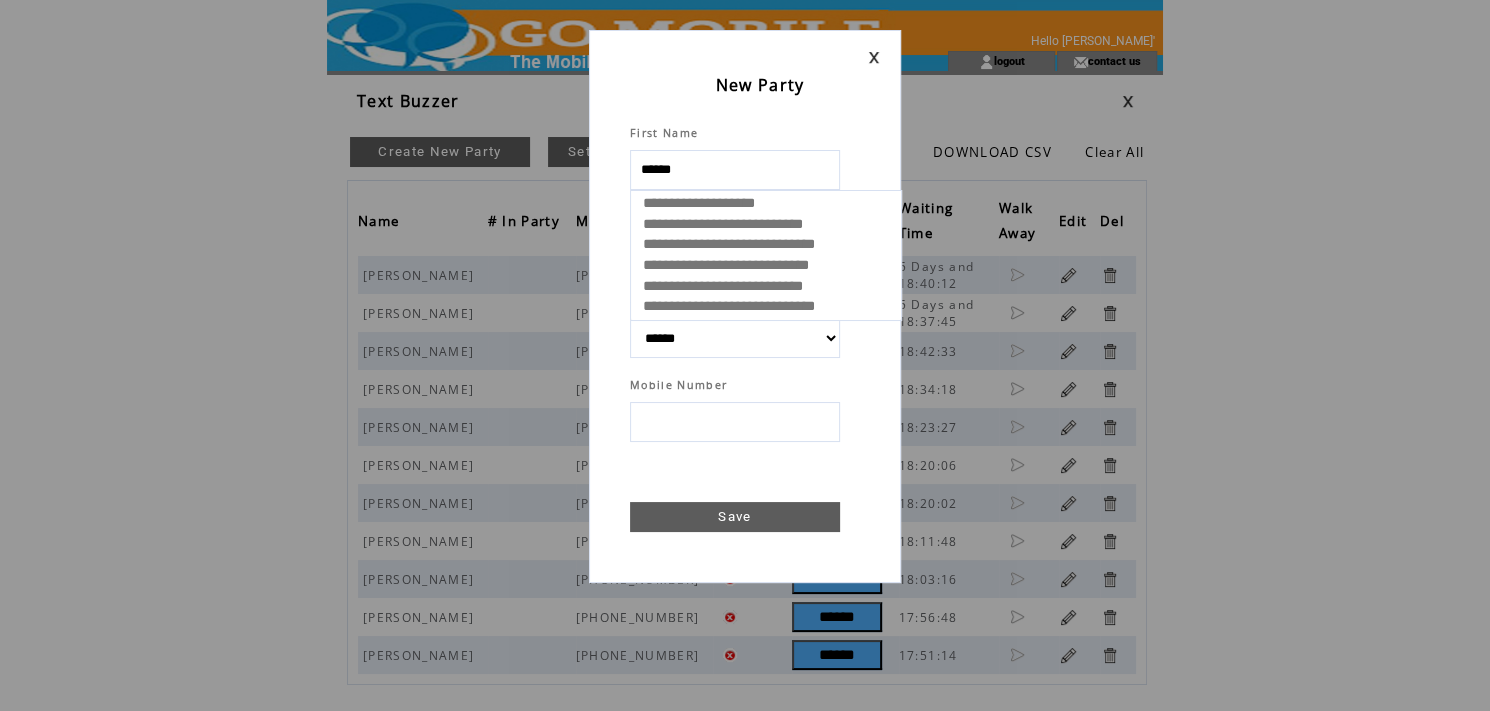 select 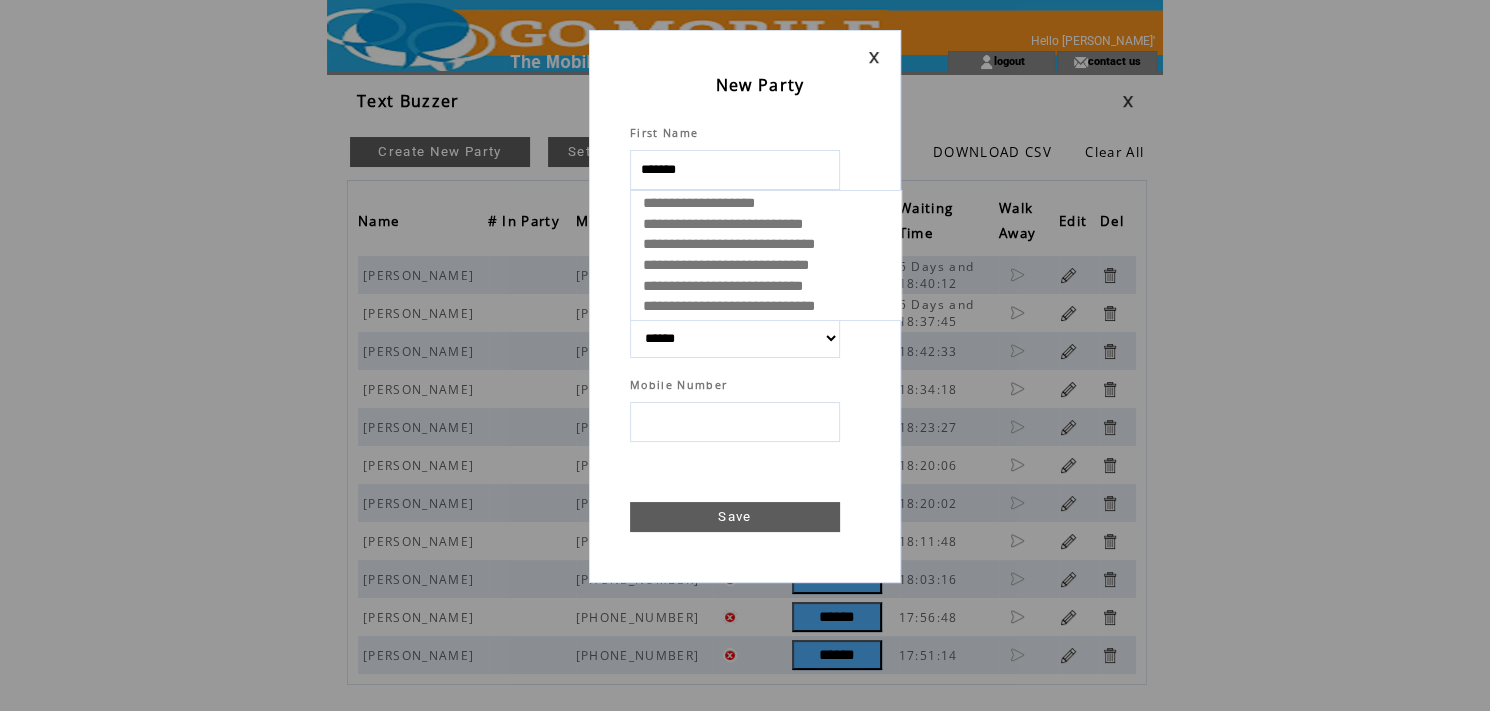 type on "********" 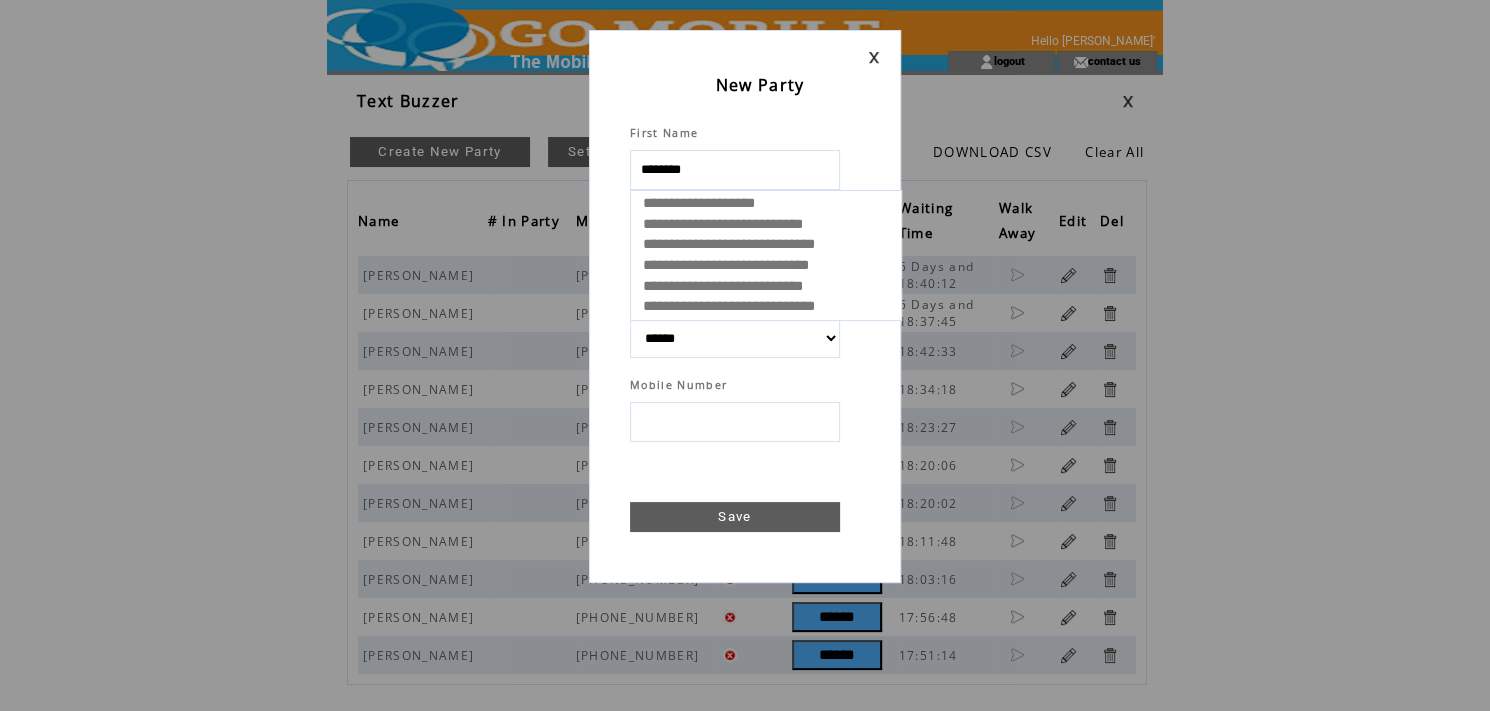 select 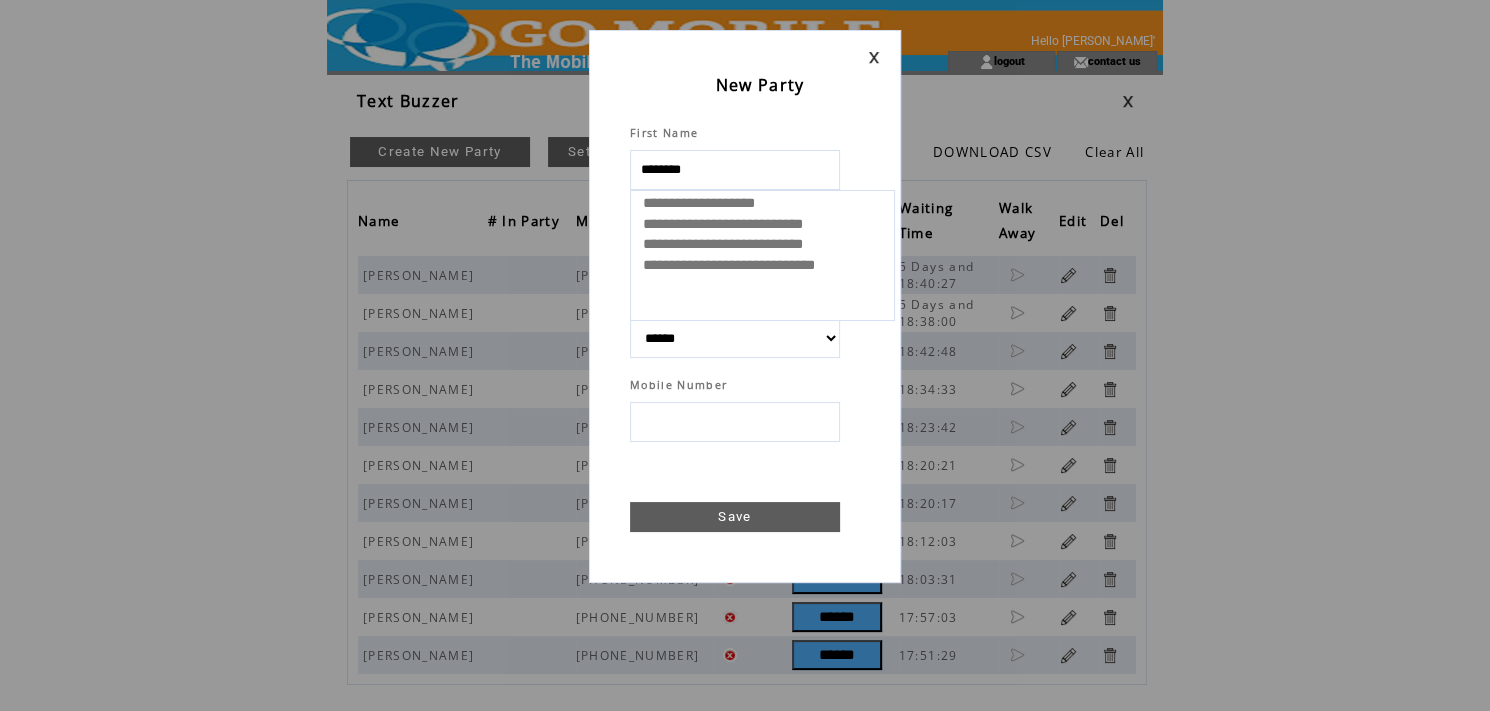 type on "********" 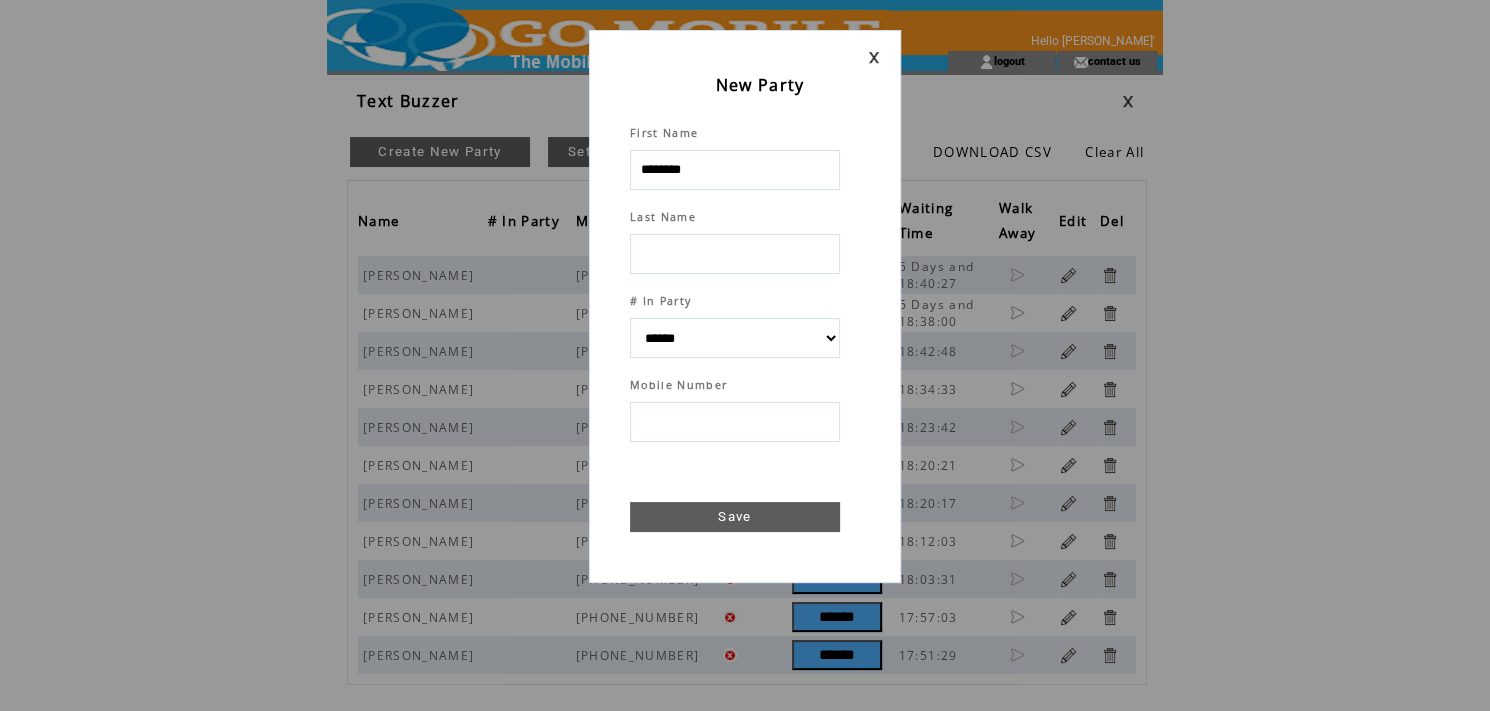click at bounding box center [735, 254] 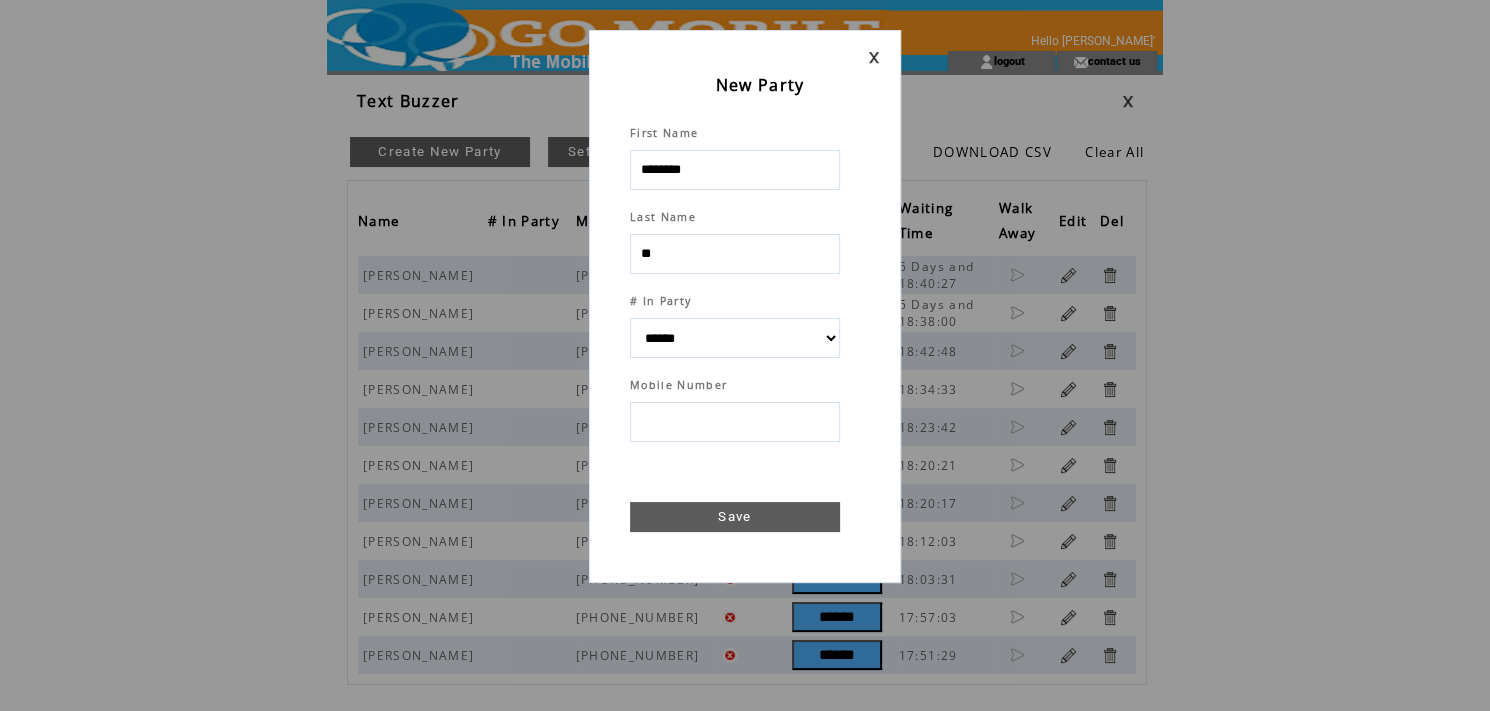 type on "***" 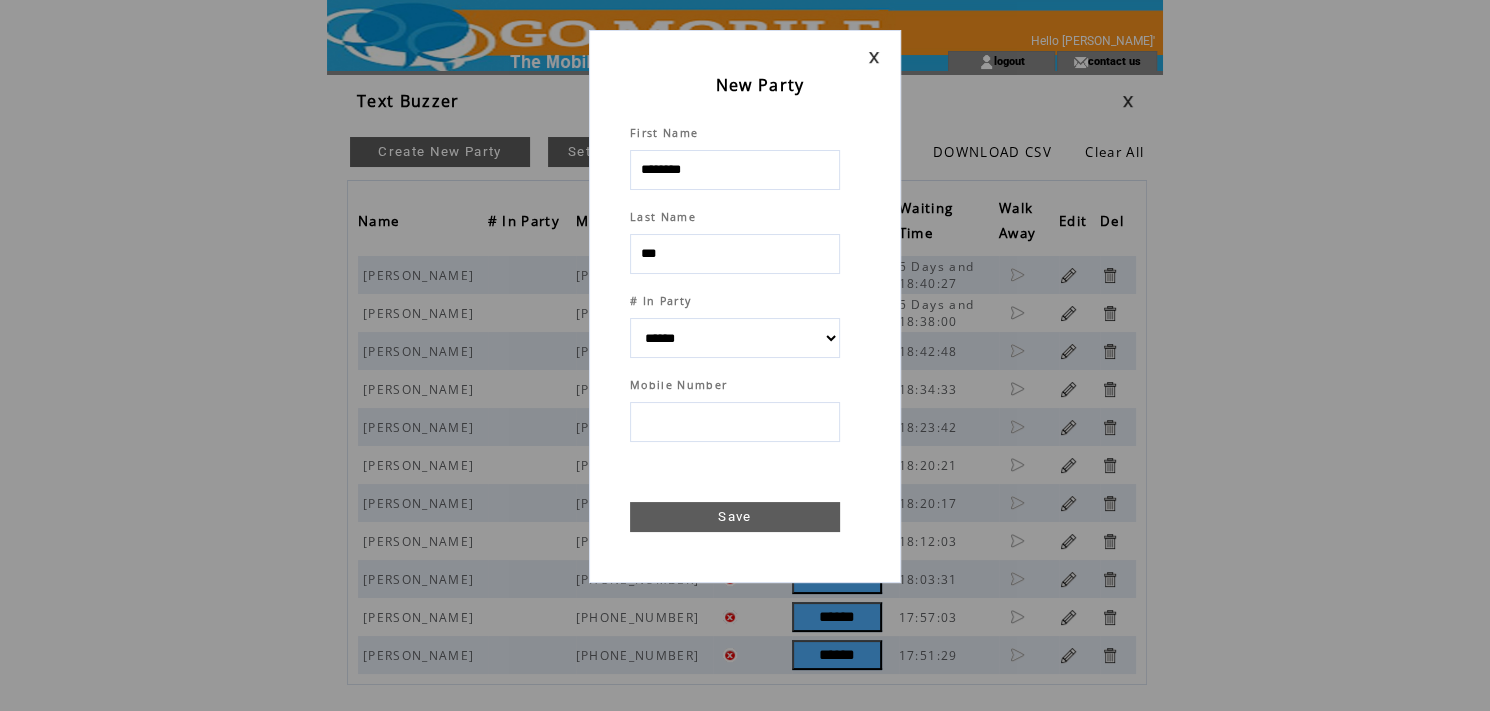 select 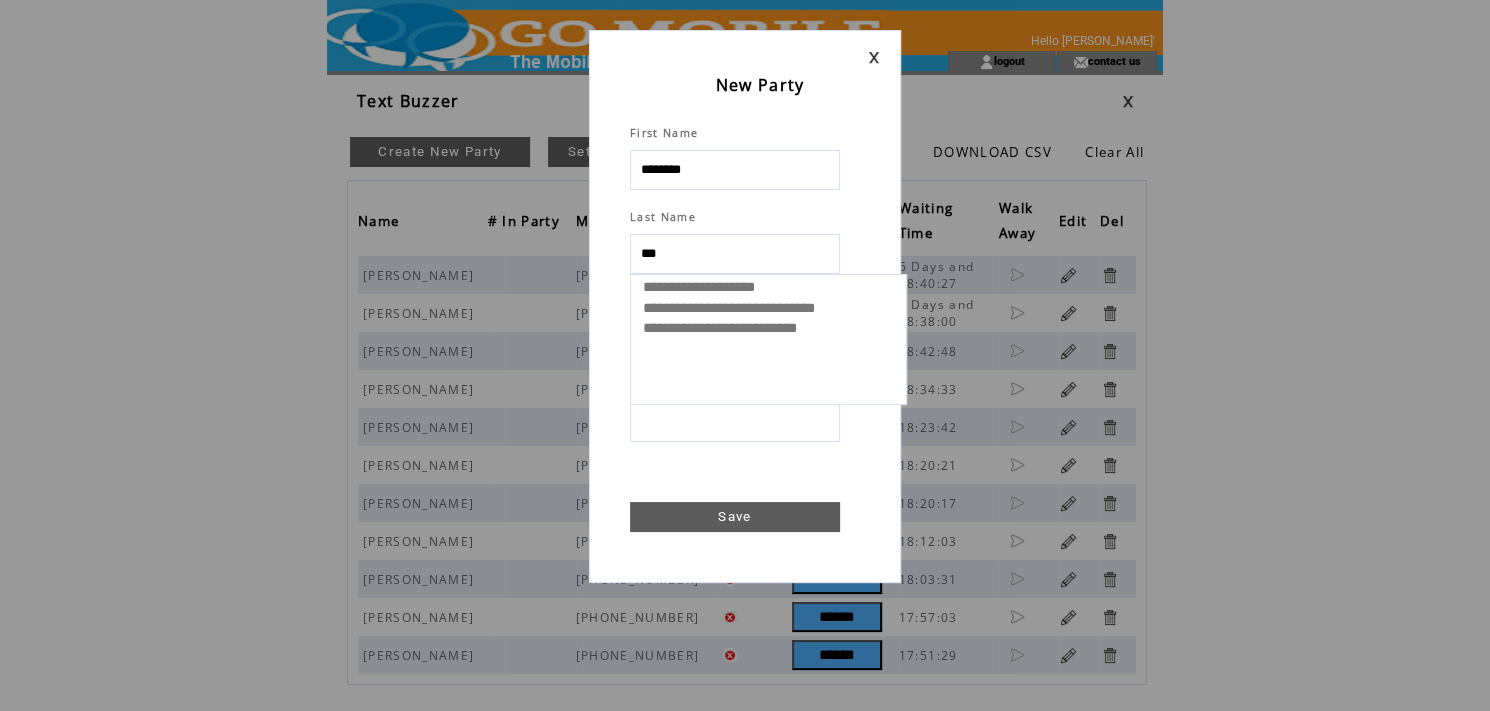 type on "****" 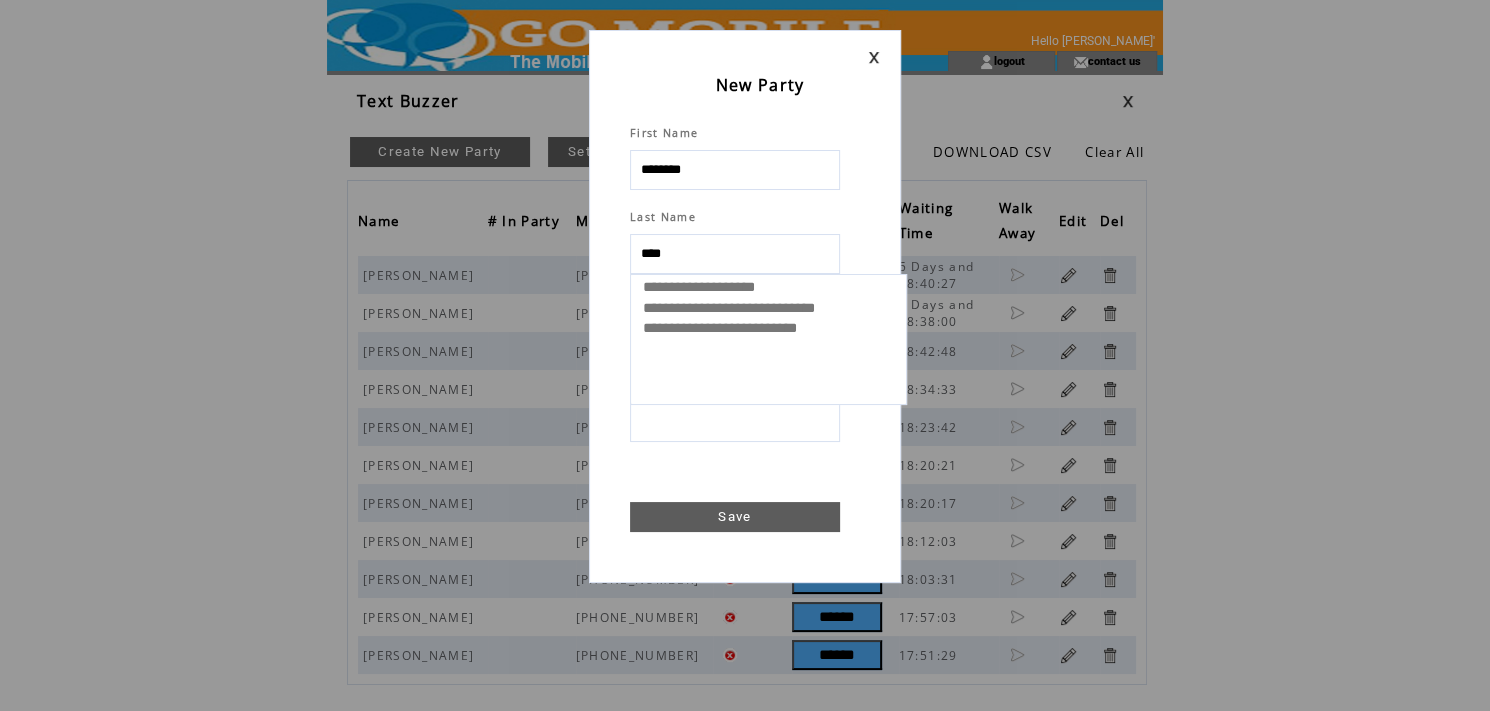 select 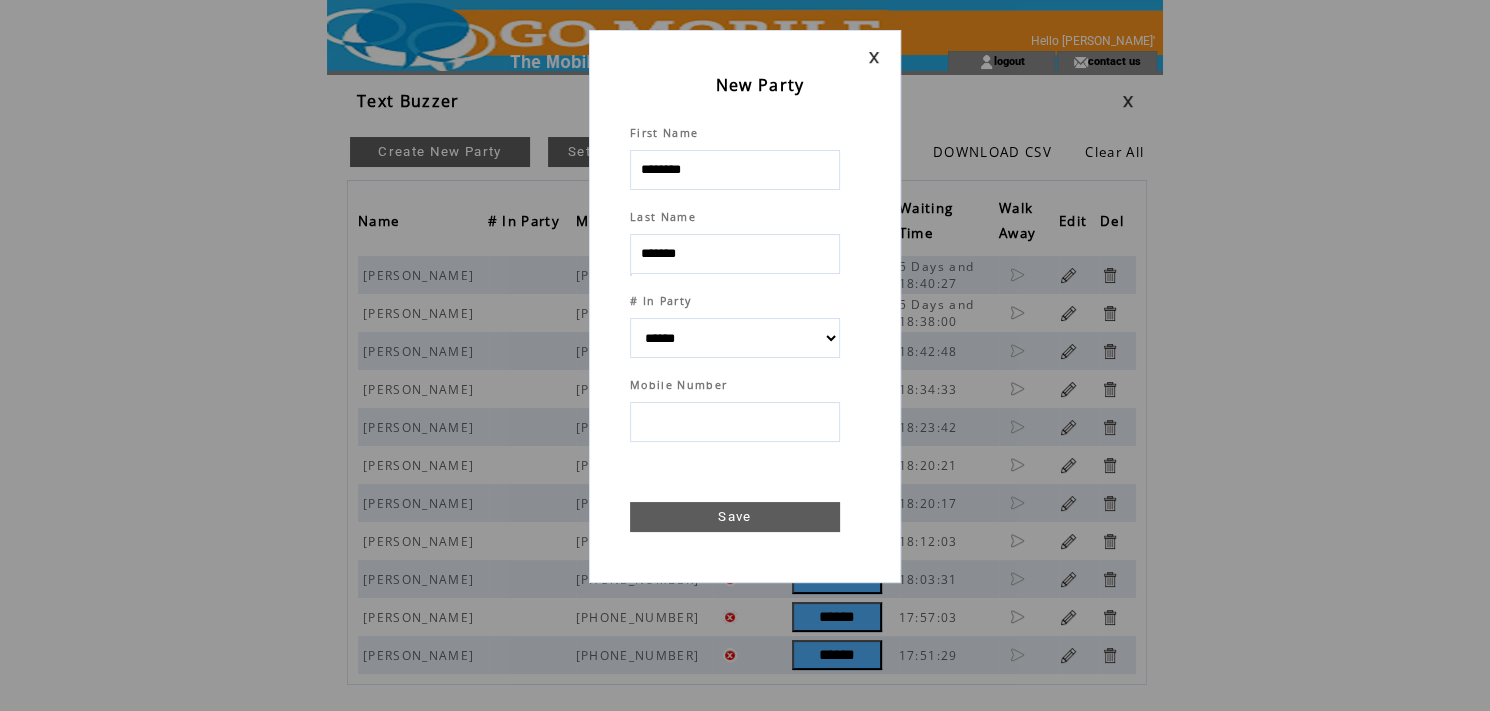 type on "*******" 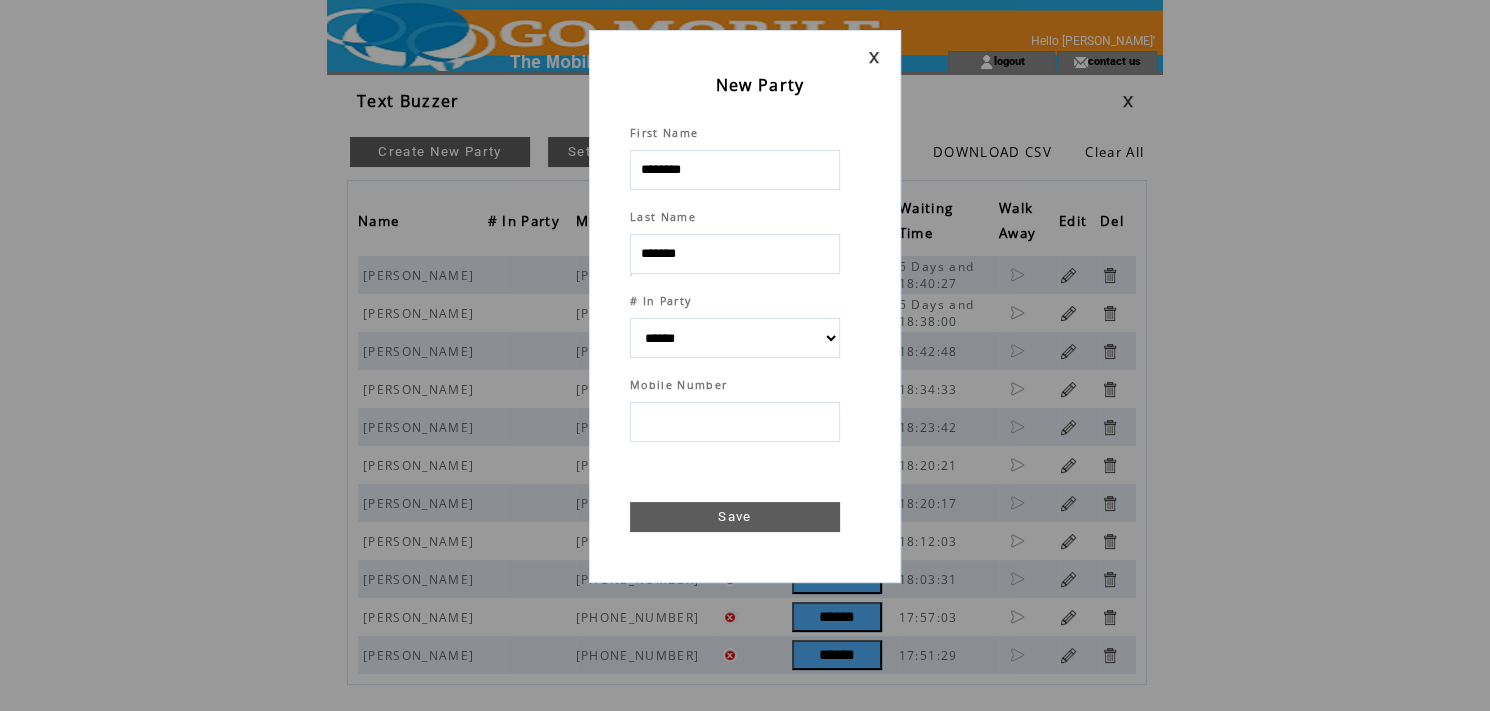 click at bounding box center (735, 422) 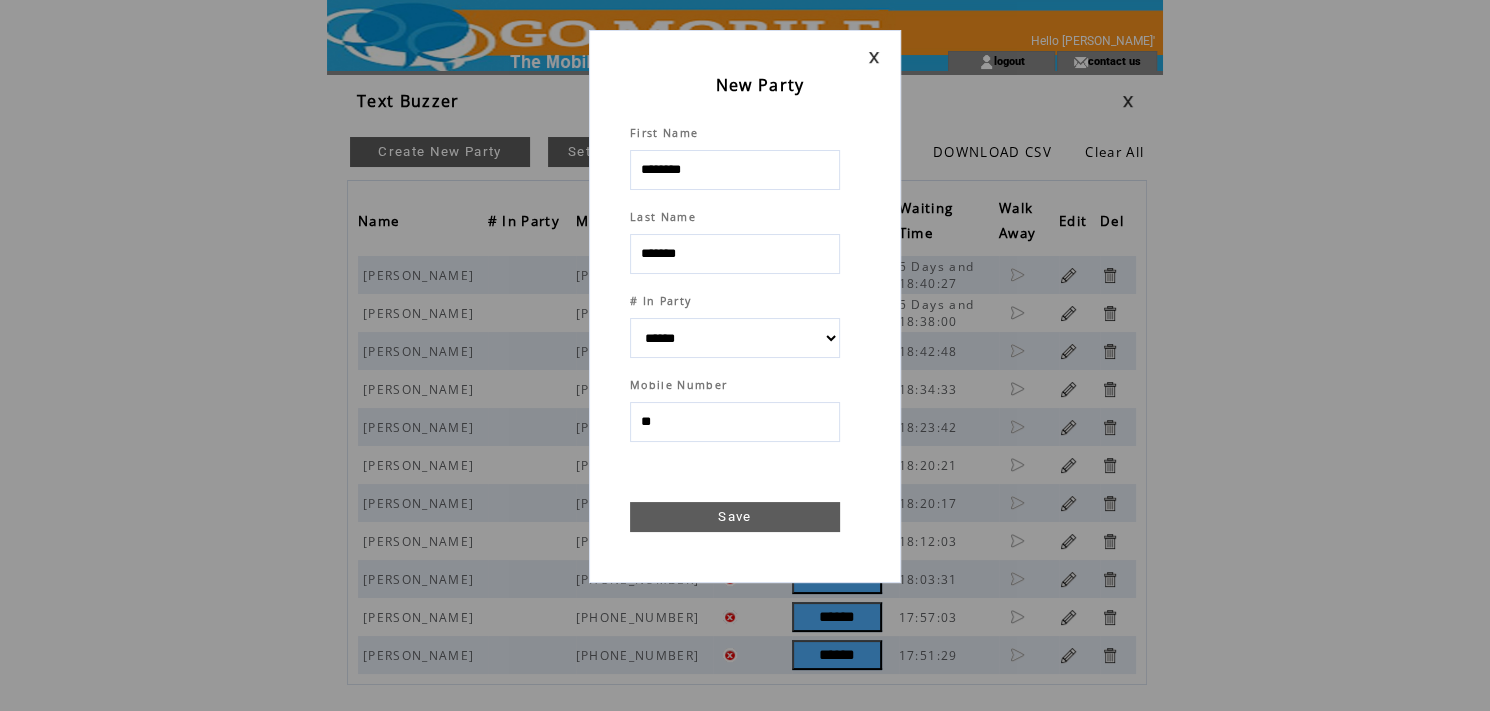 type on "***" 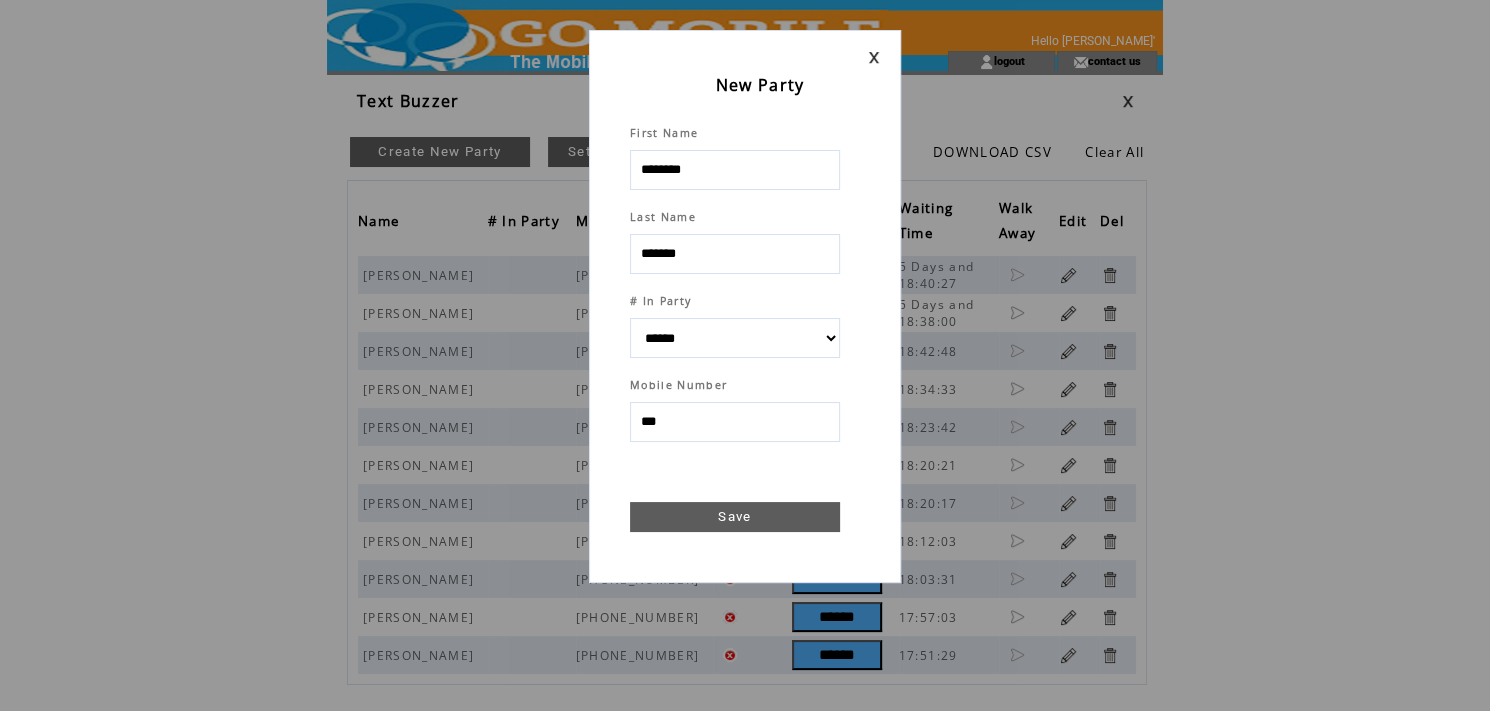 select 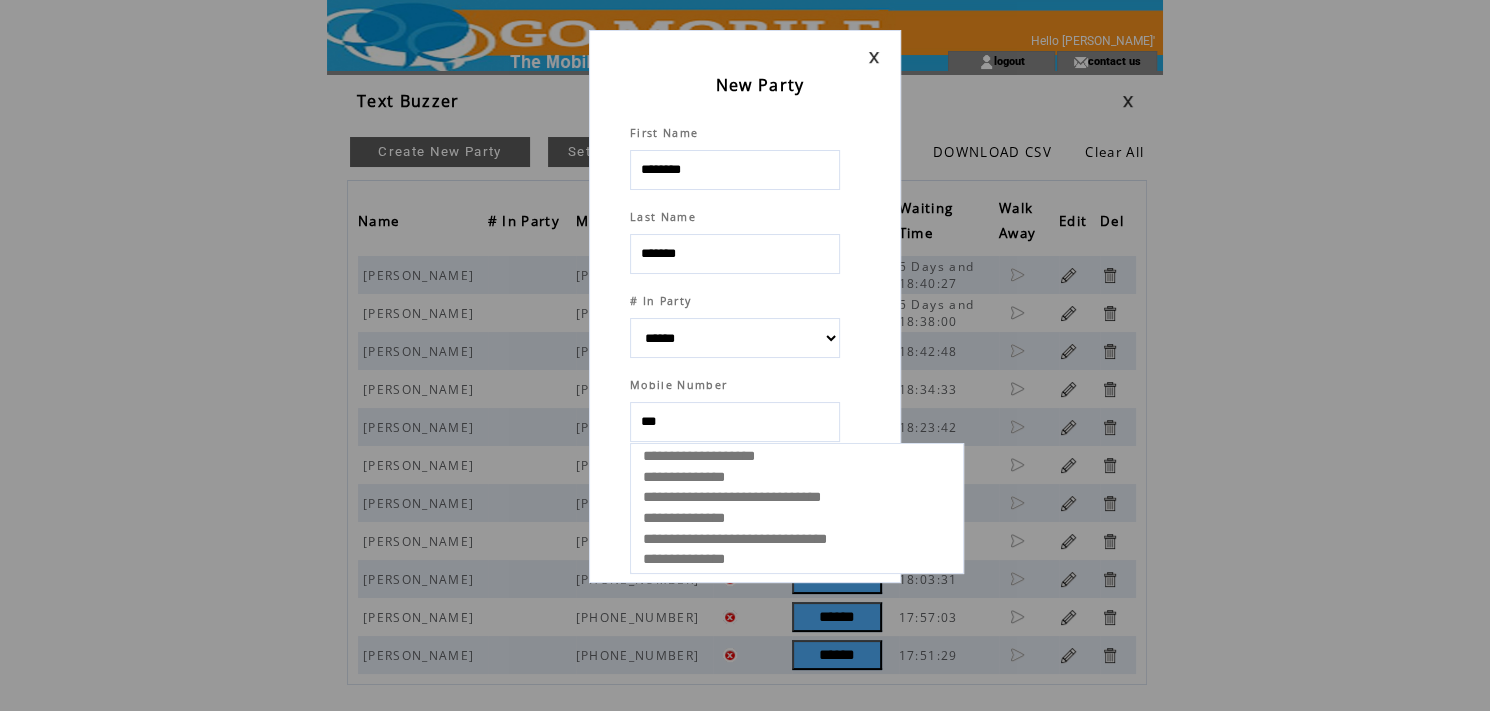 type on "****" 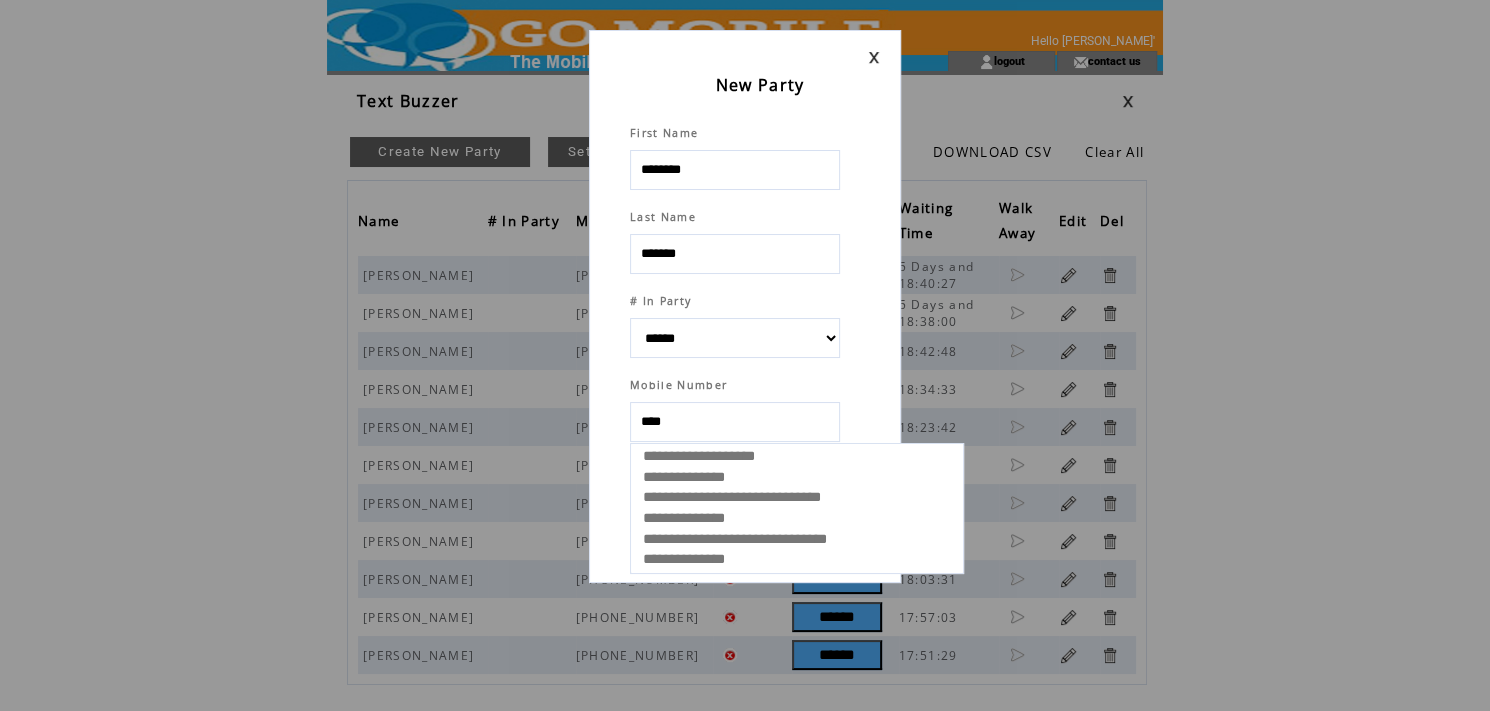 select 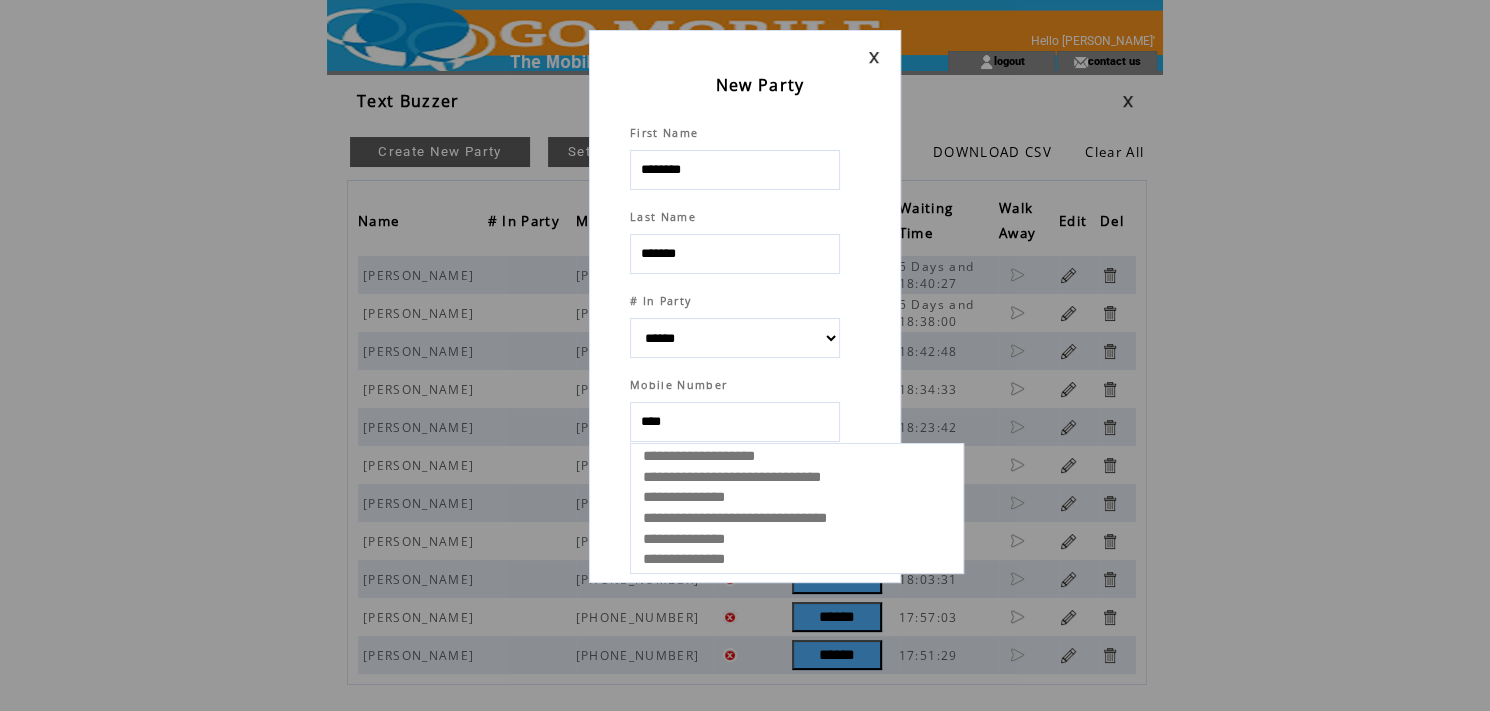 type on "*****" 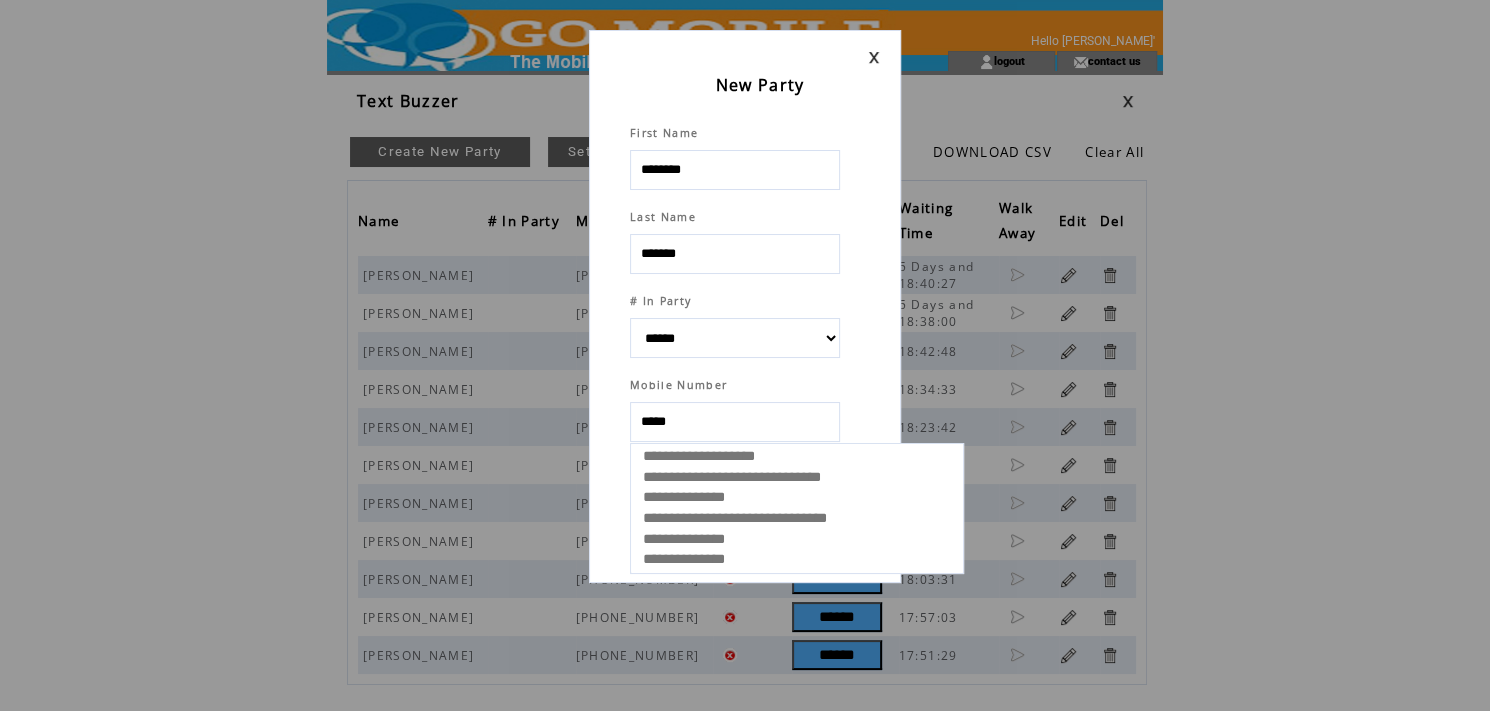 select 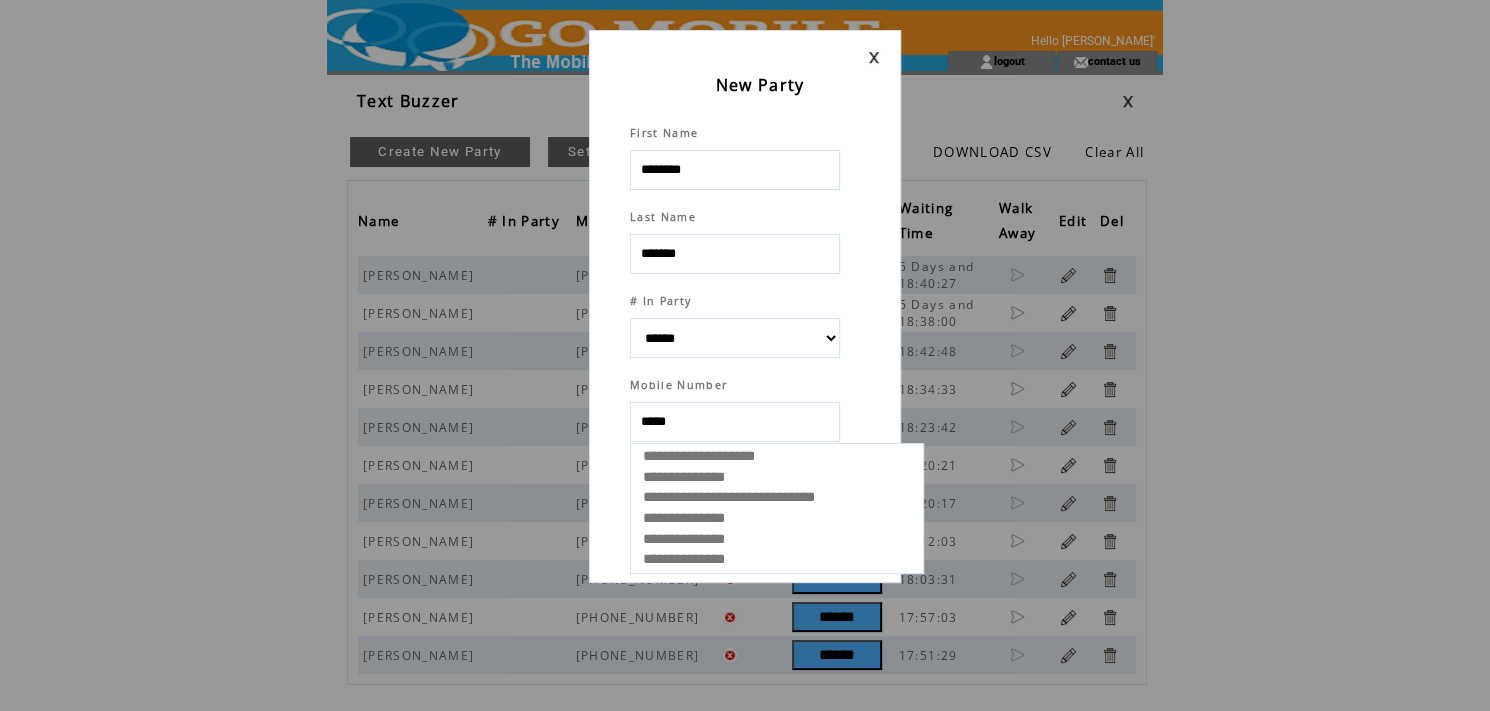 select 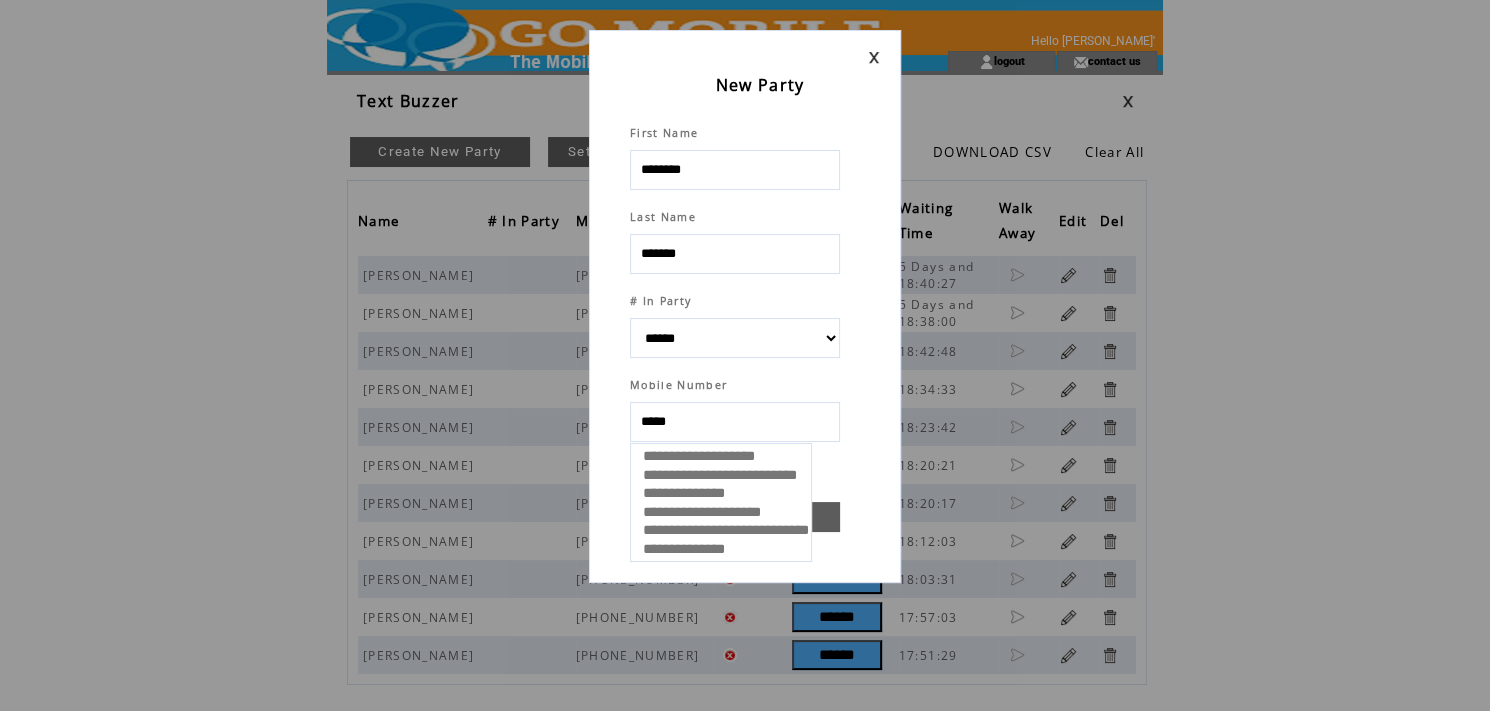 type on "******" 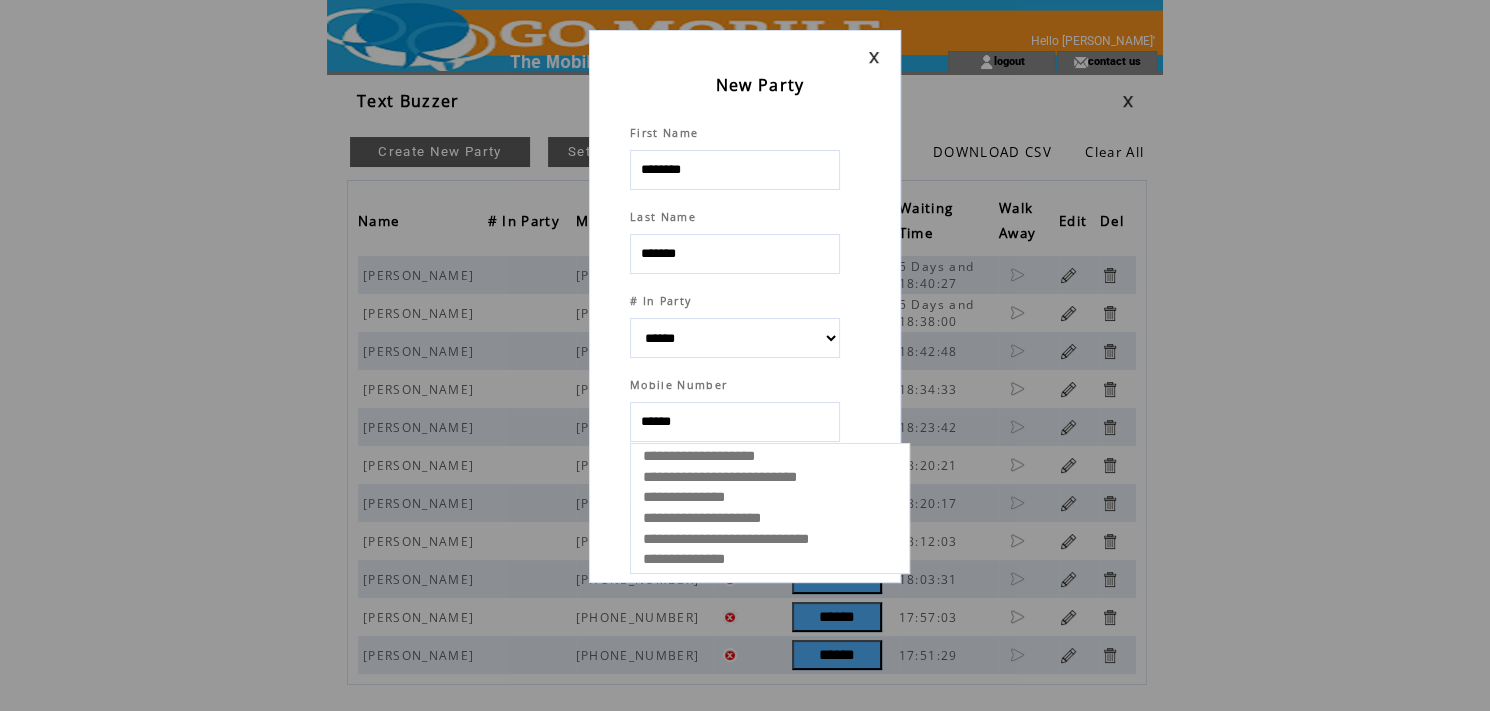 select 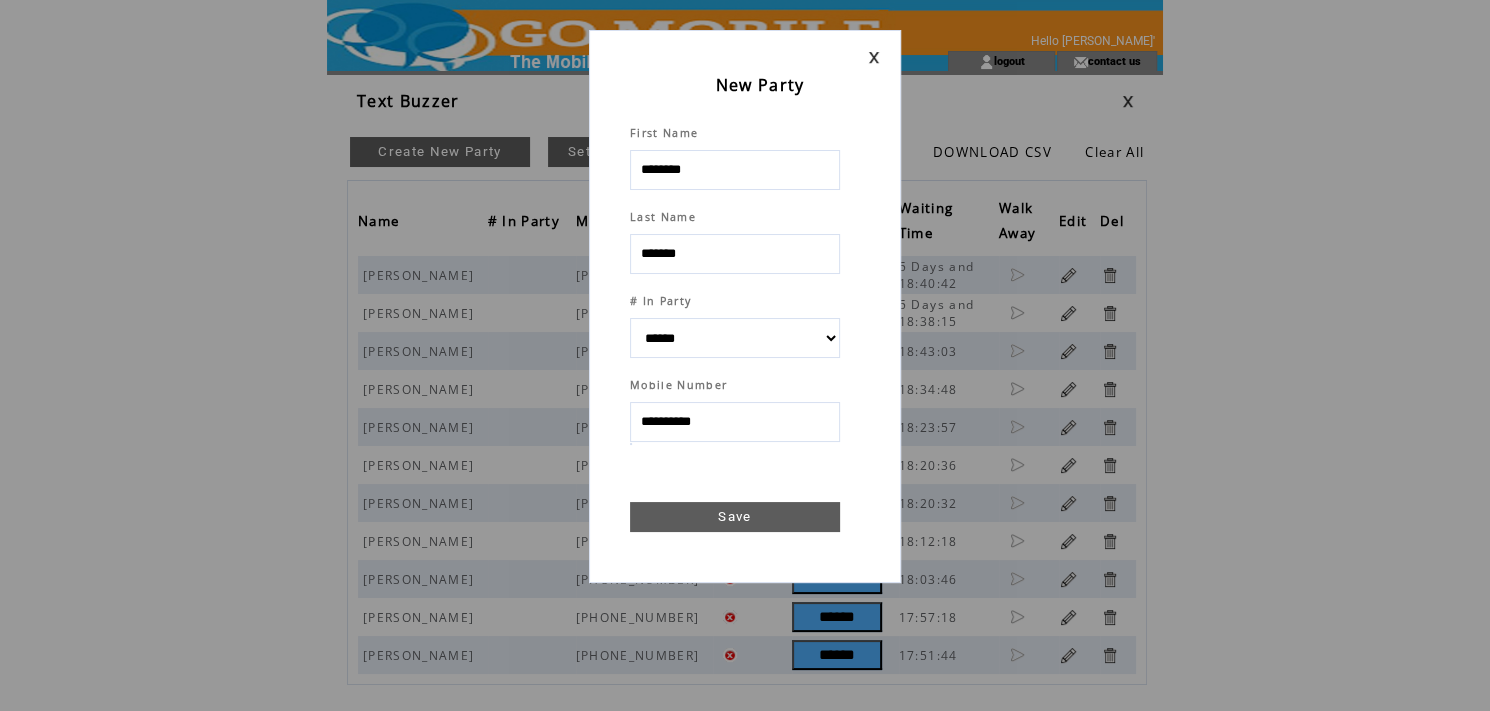 type on "**********" 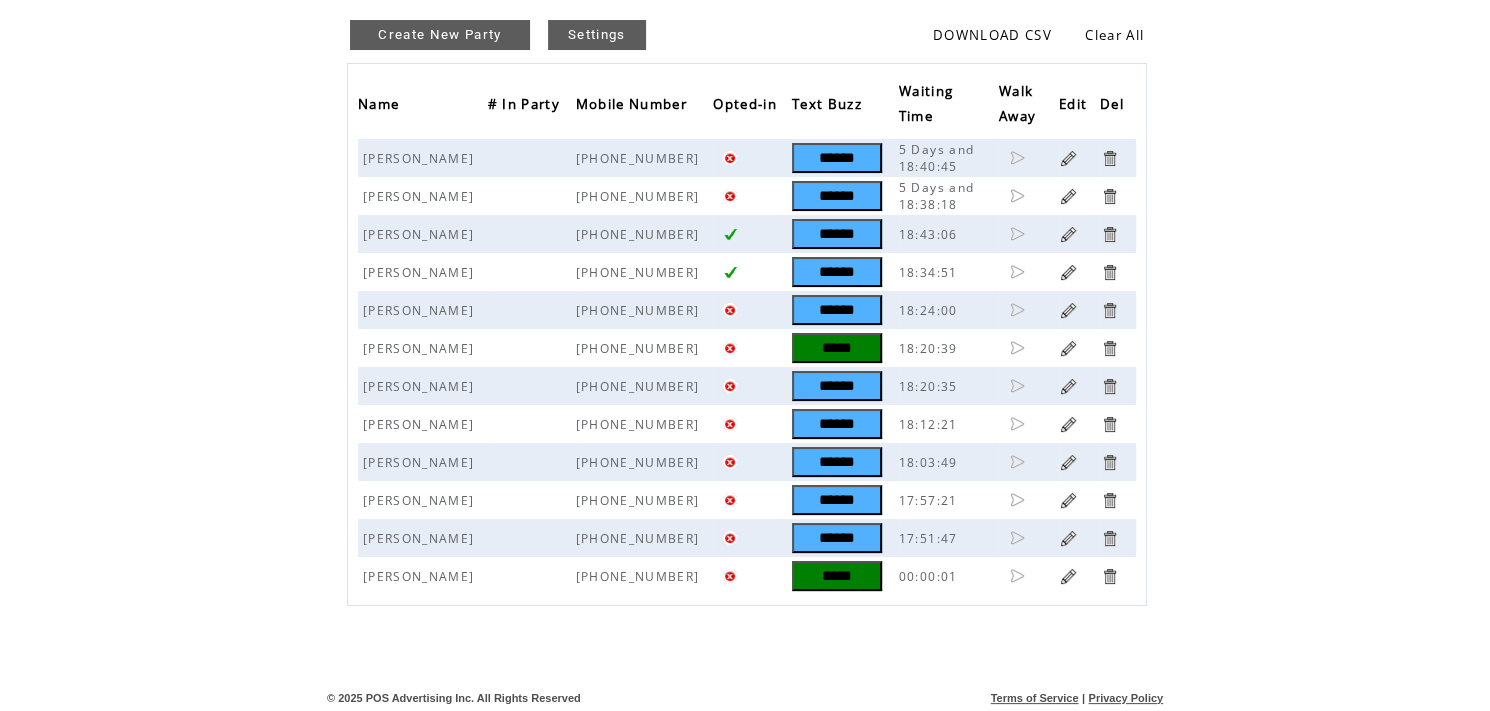 scroll, scrollTop: 118, scrollLeft: 0, axis: vertical 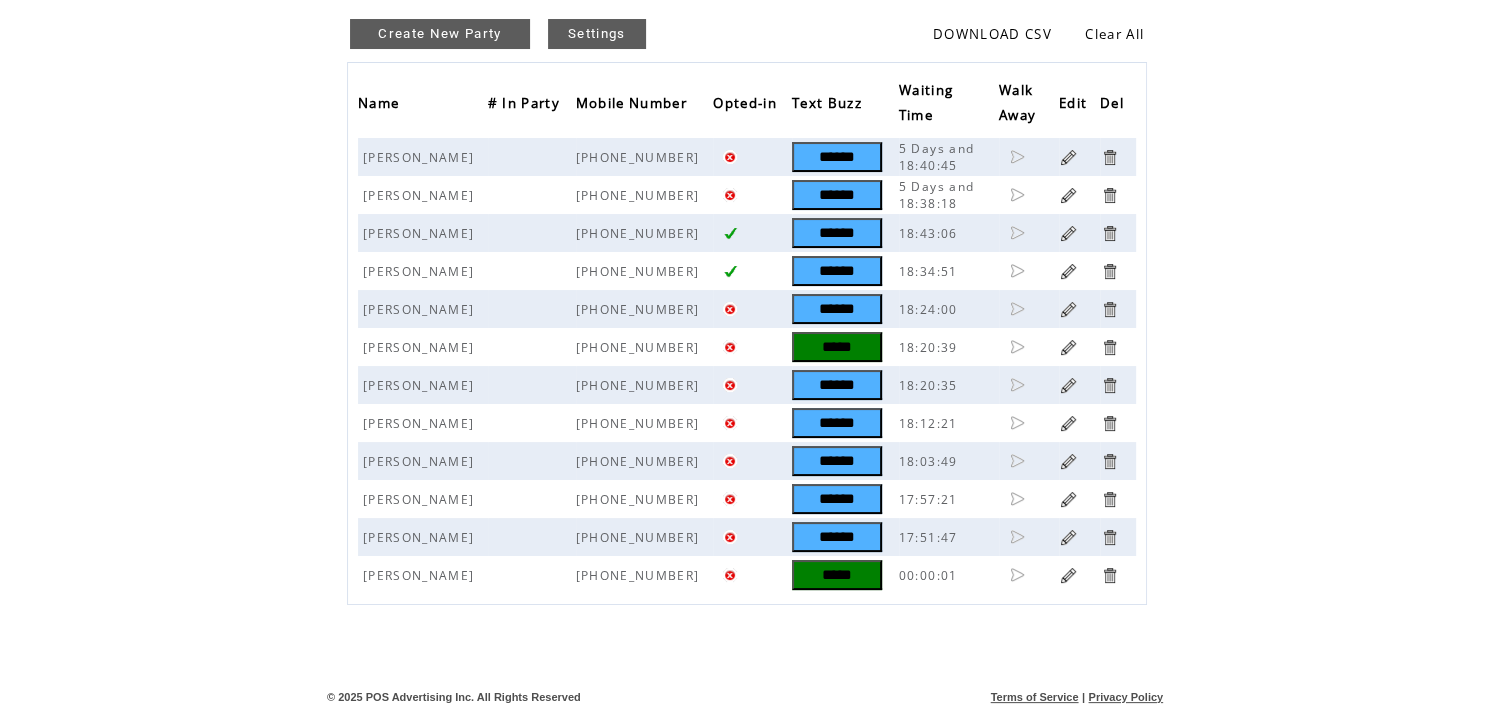 click on "*****" at bounding box center (837, 575) 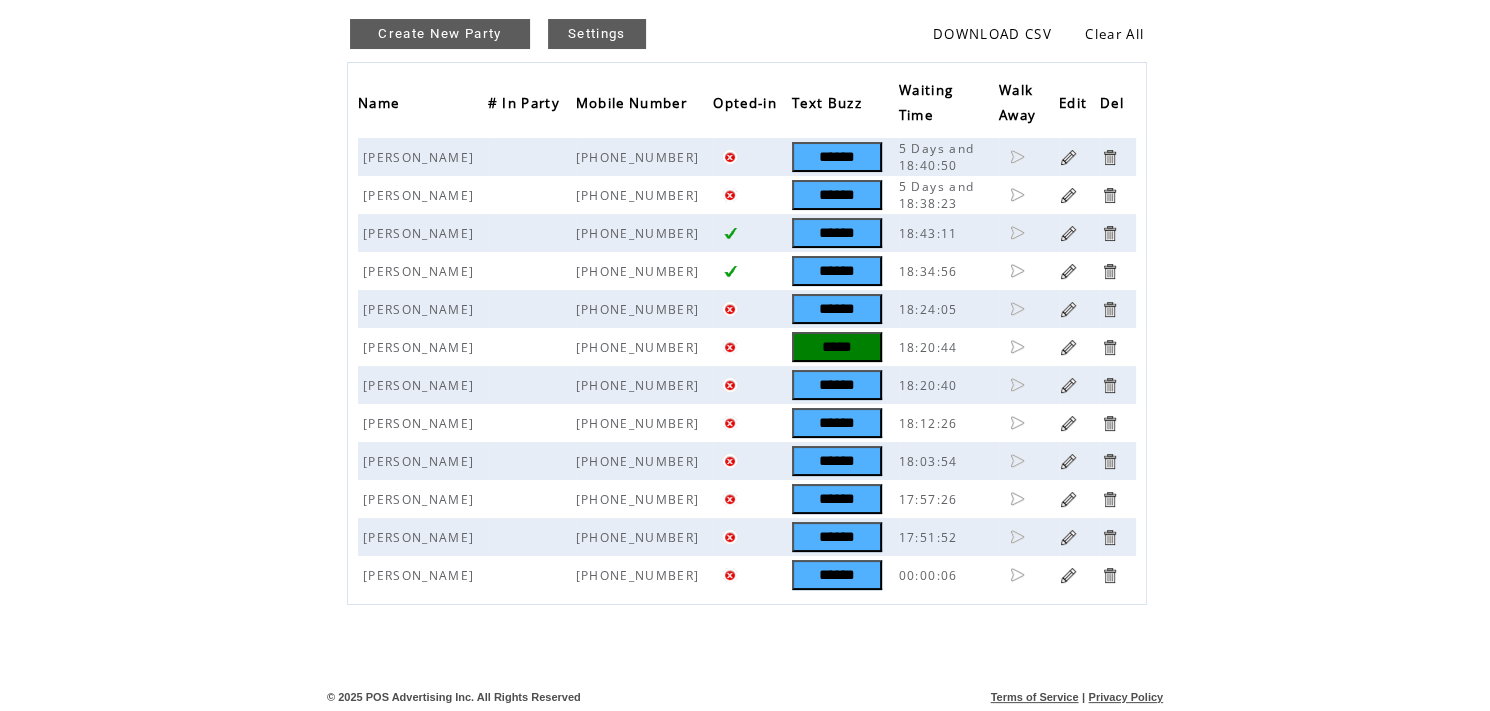 click on "Create New Party" at bounding box center [440, 34] 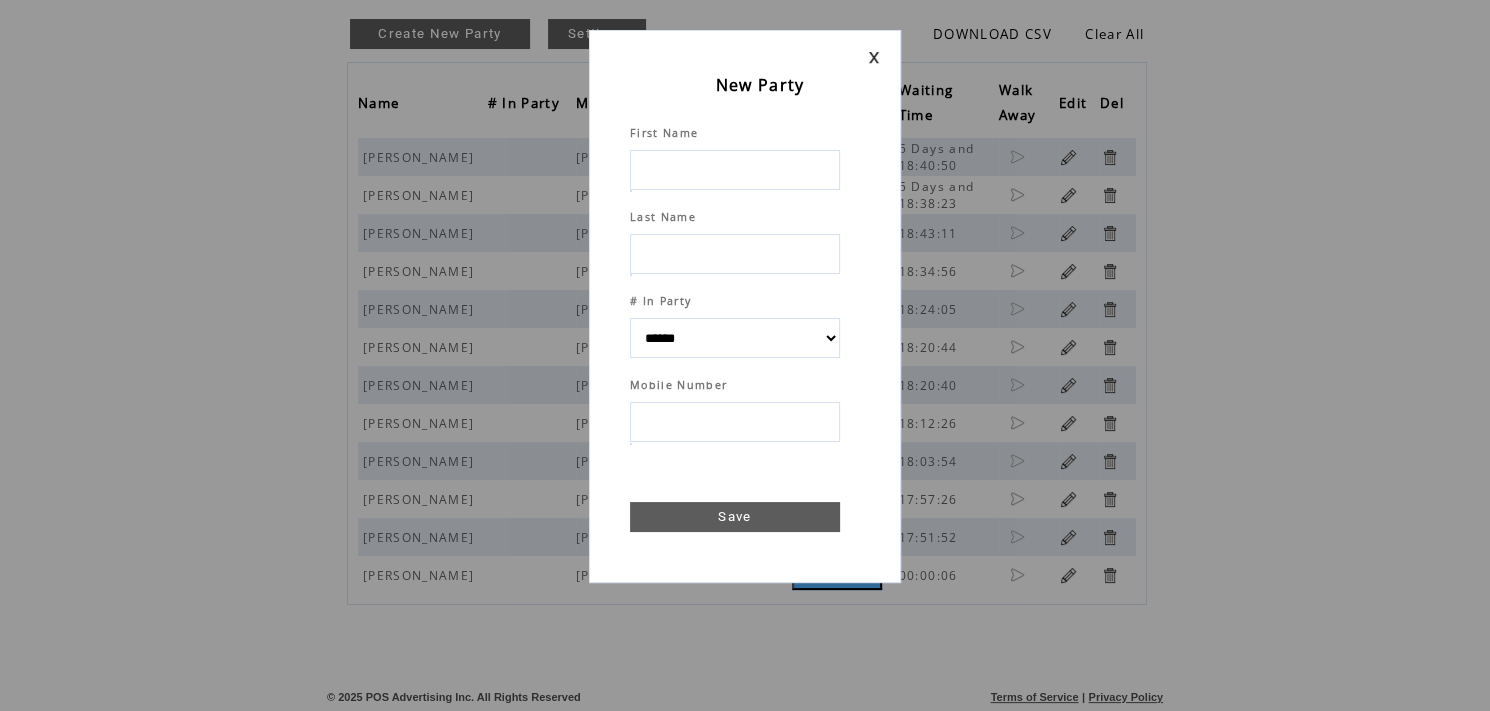 click at bounding box center [735, 170] 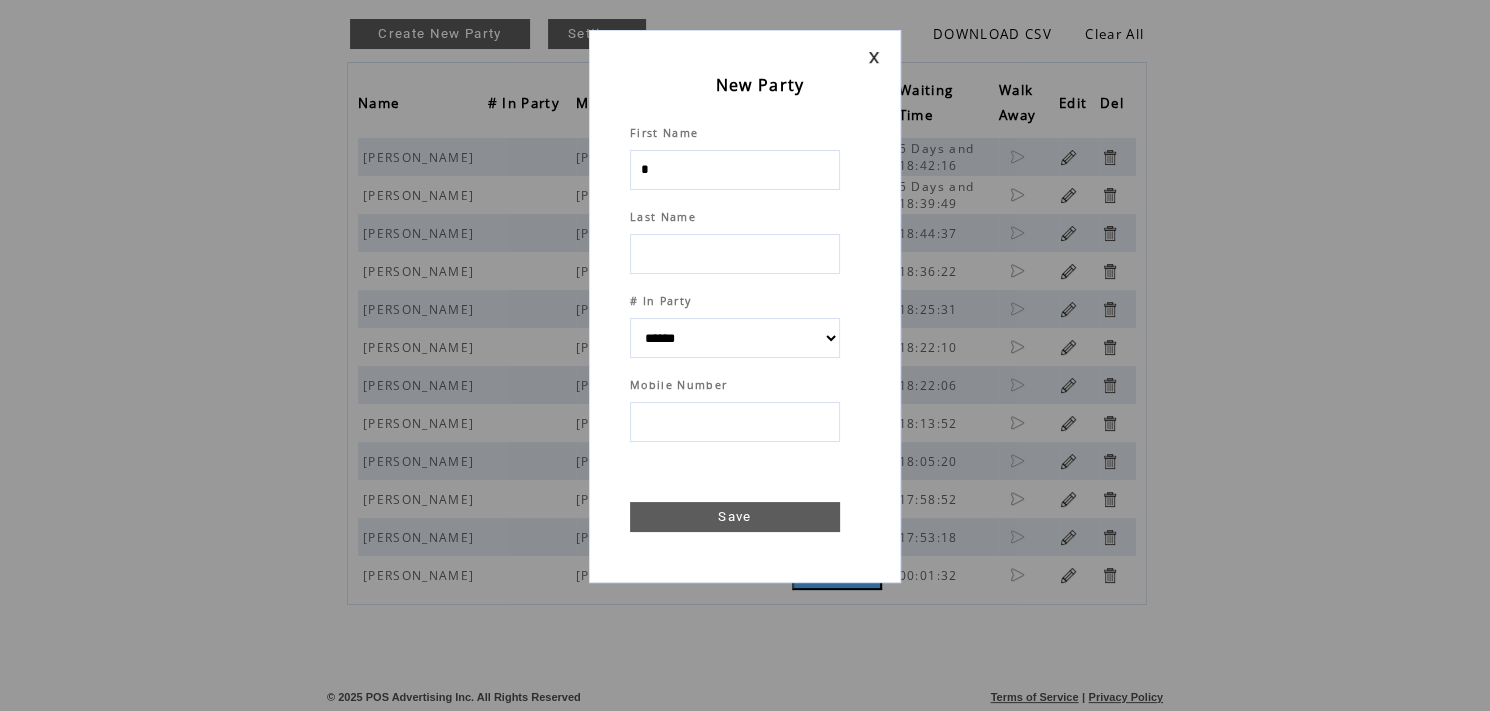 type on "**" 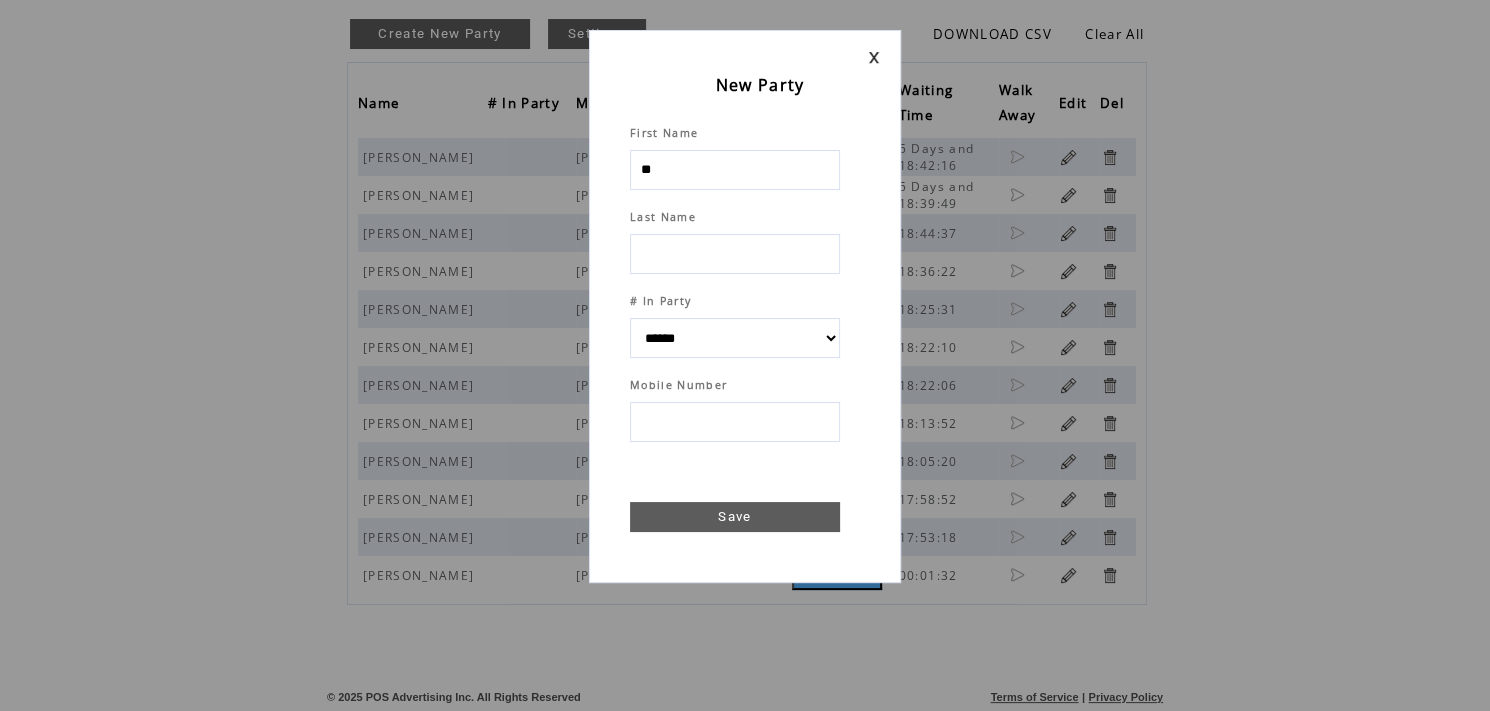 select 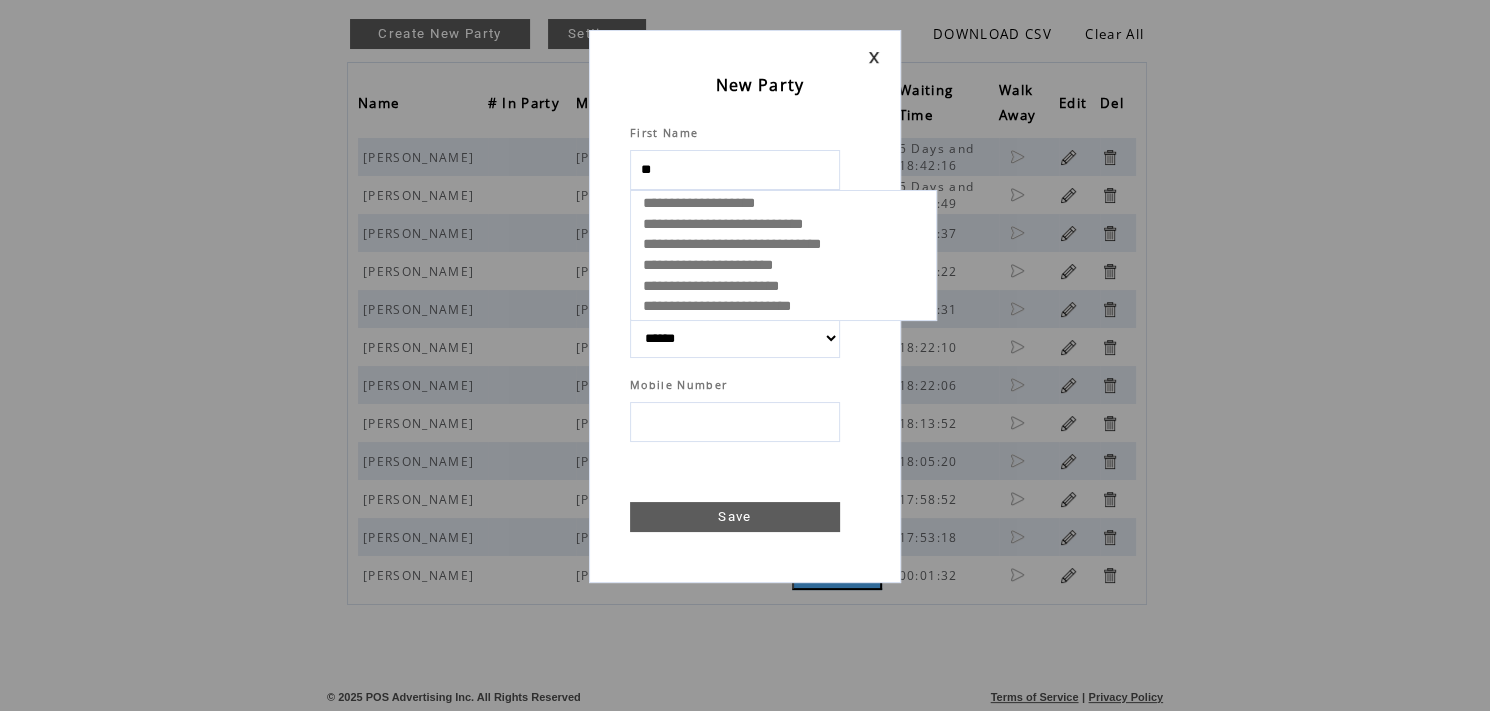 type on "***" 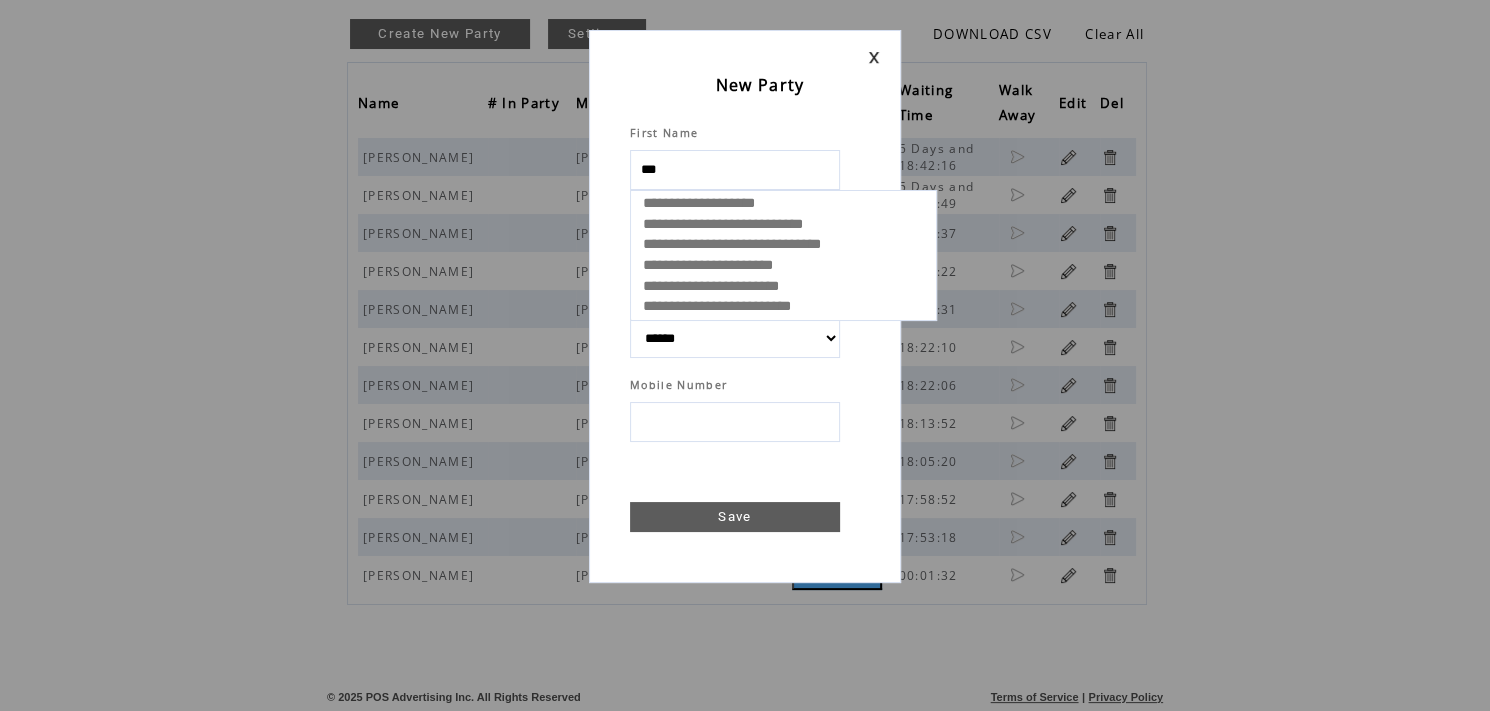 select 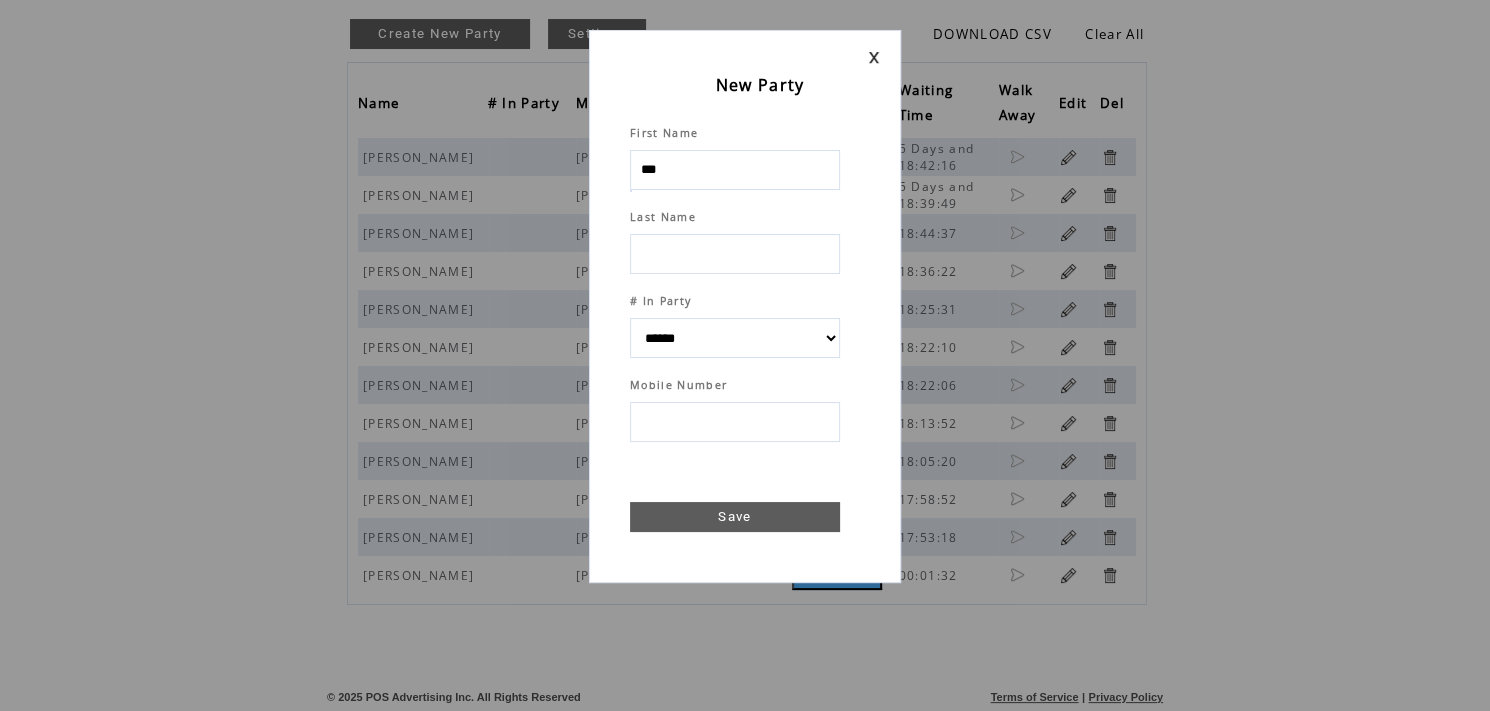 type on "**" 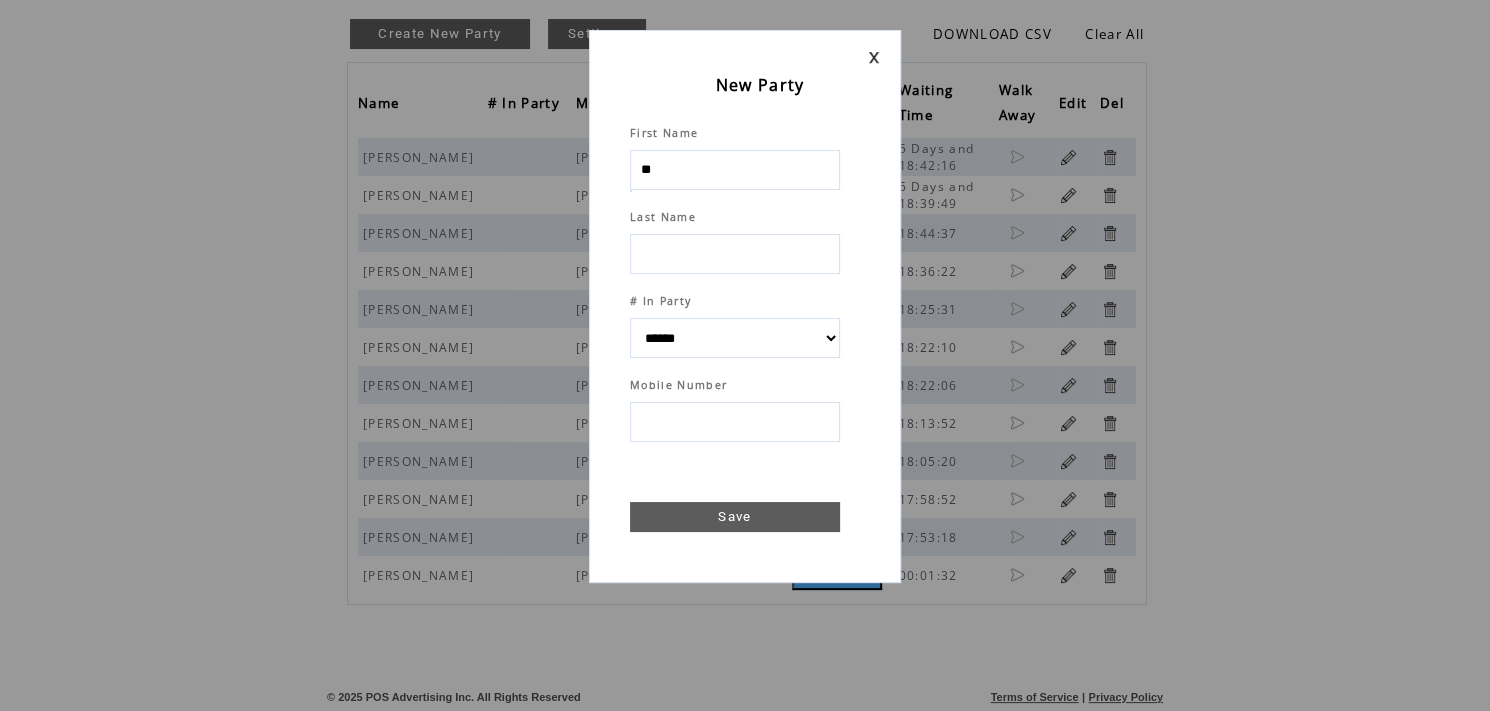 select 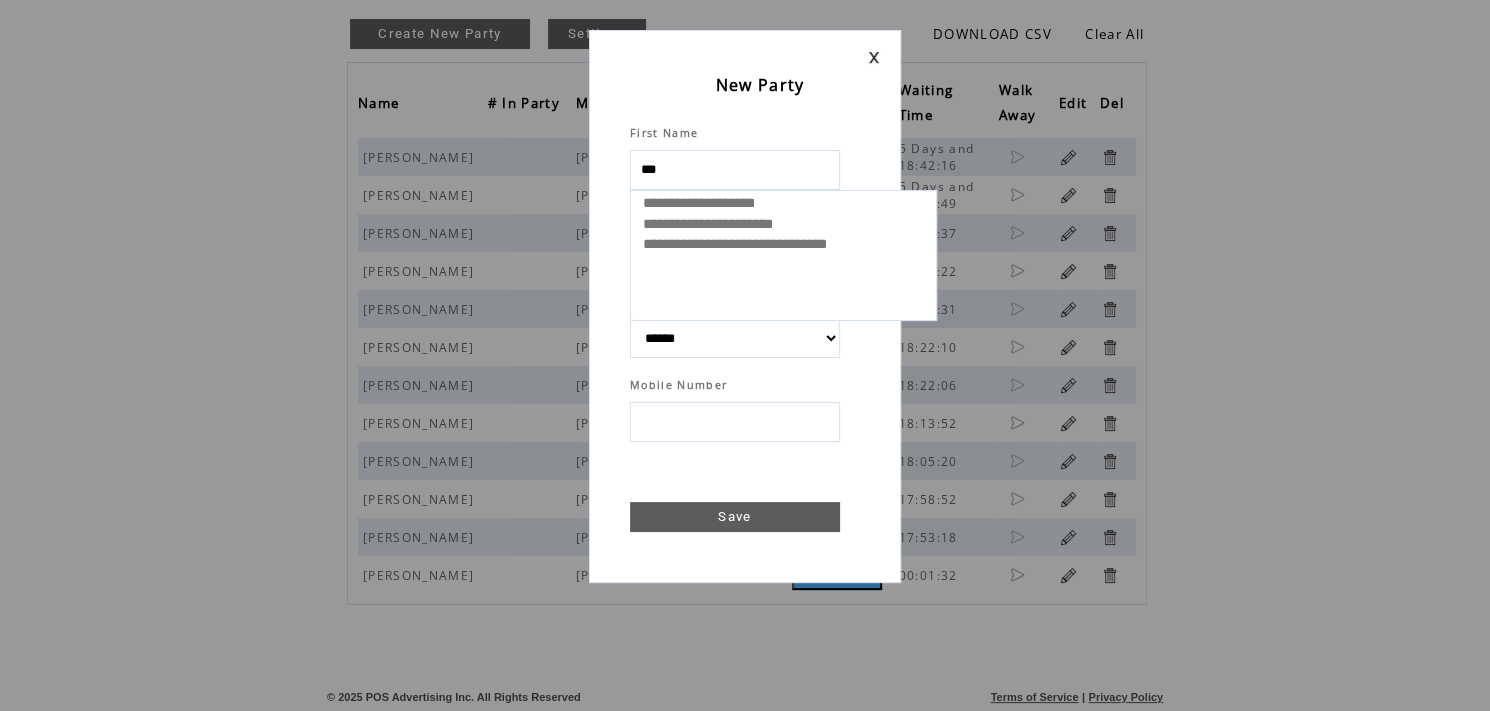 type on "****" 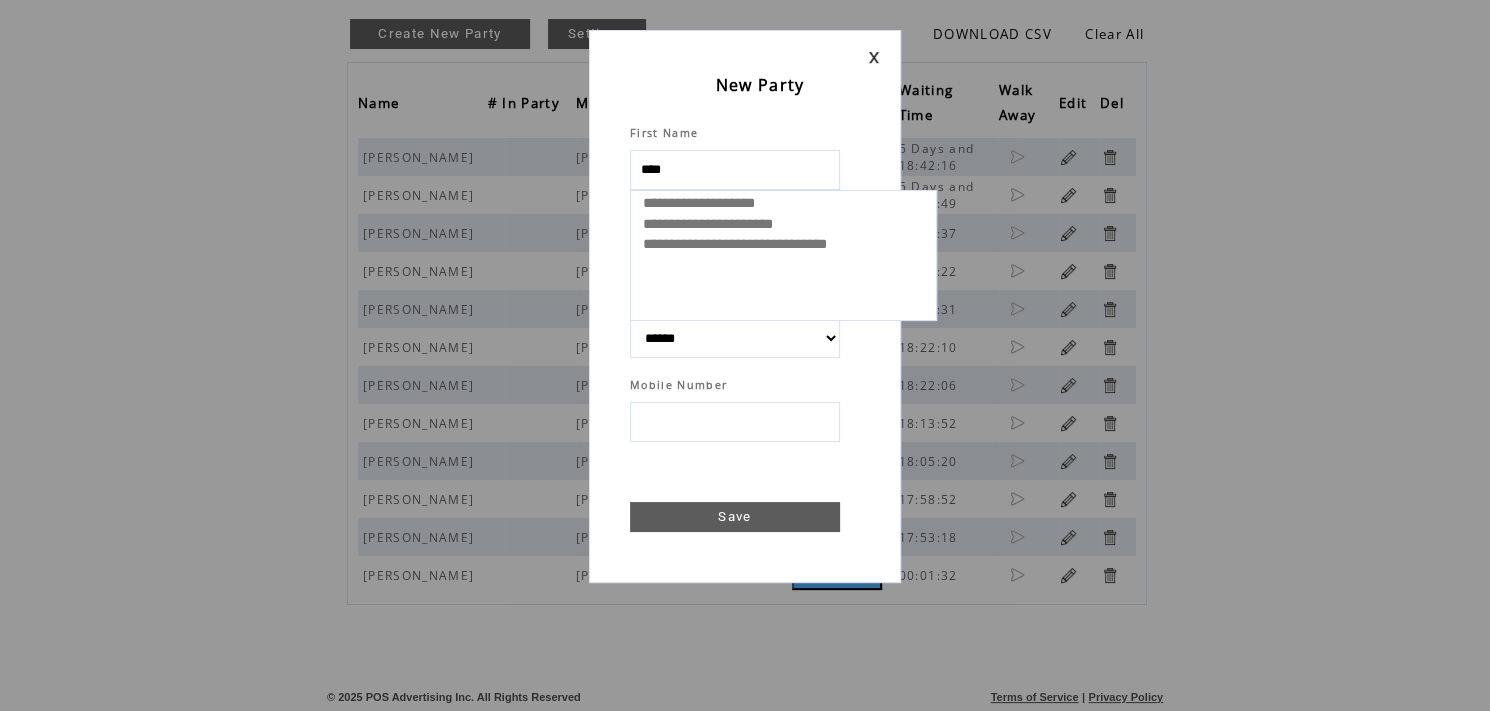 select 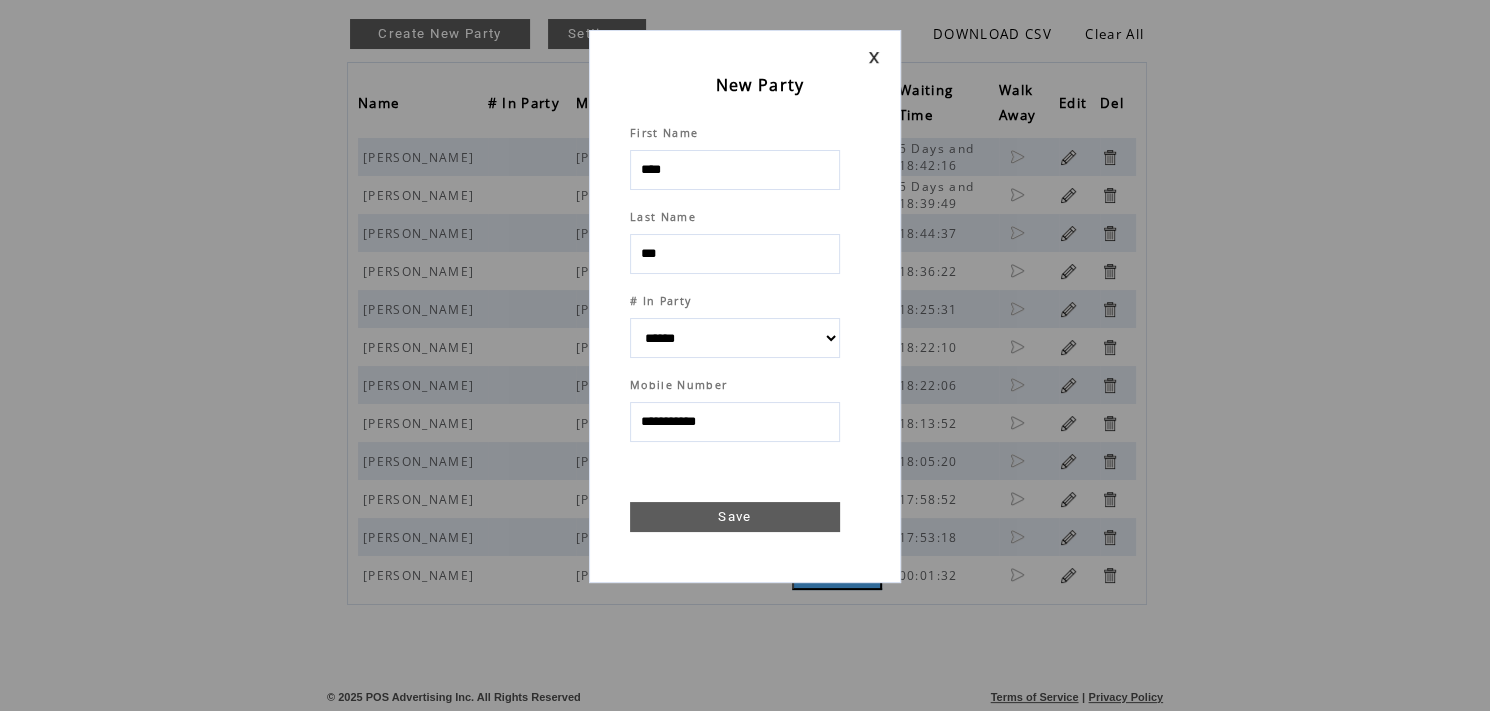 click on "Save" at bounding box center (735, 517) 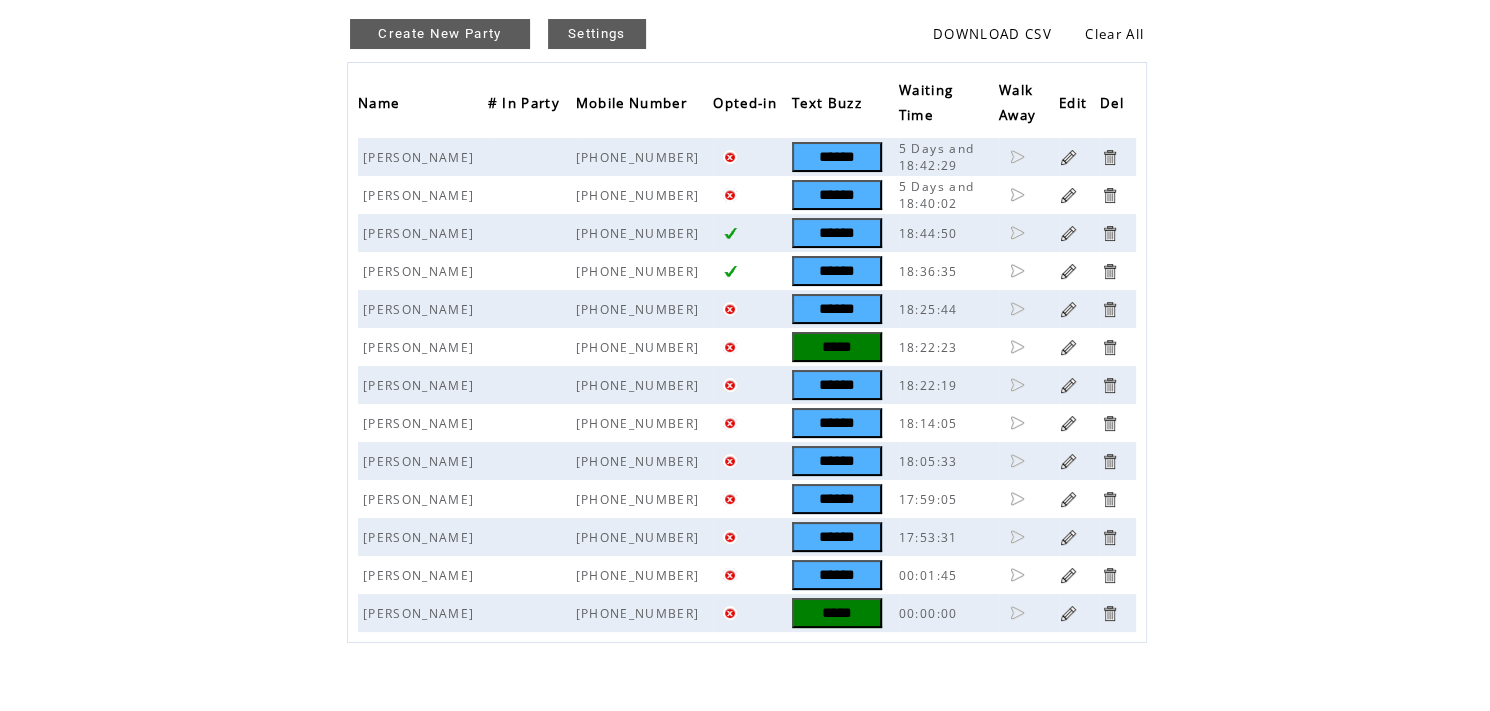 click on "*****" at bounding box center (837, 613) 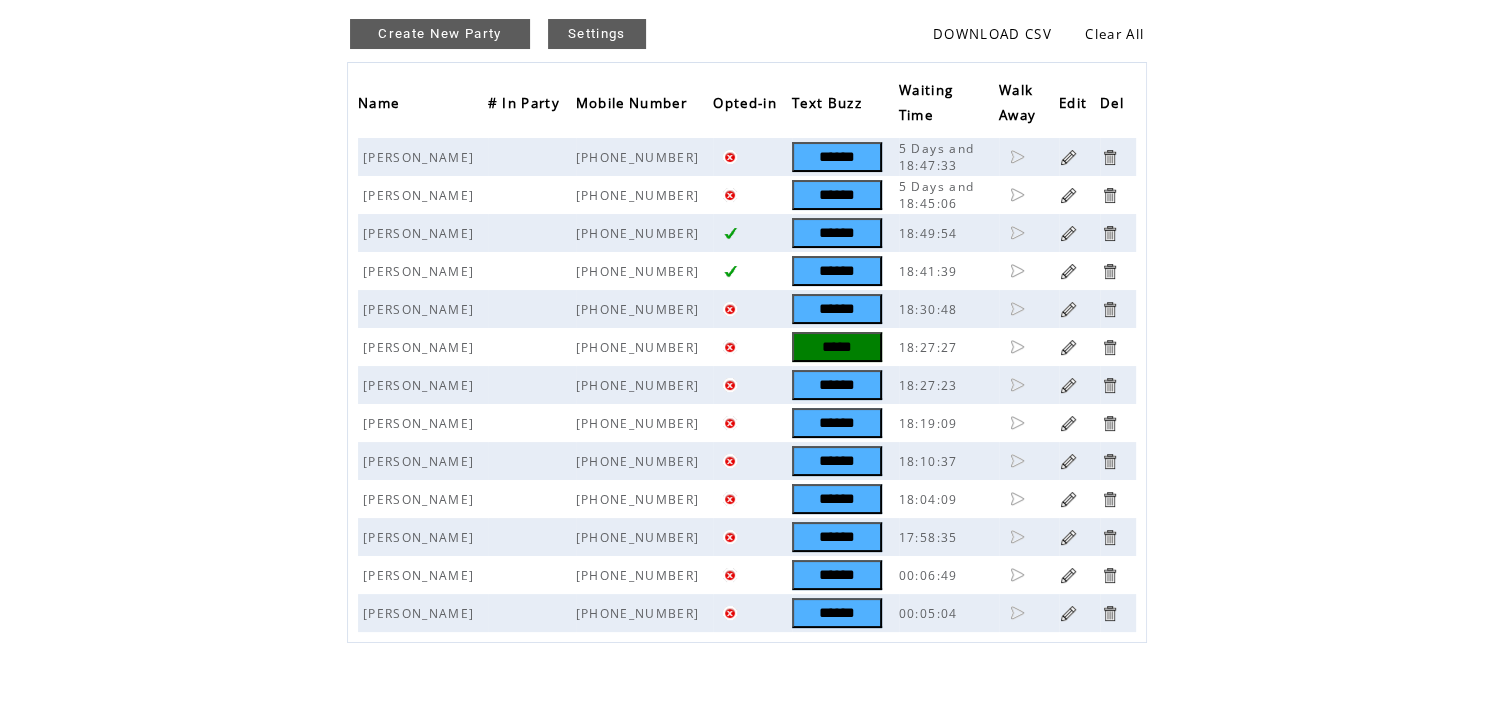 click on "Create New Party" at bounding box center [440, 34] 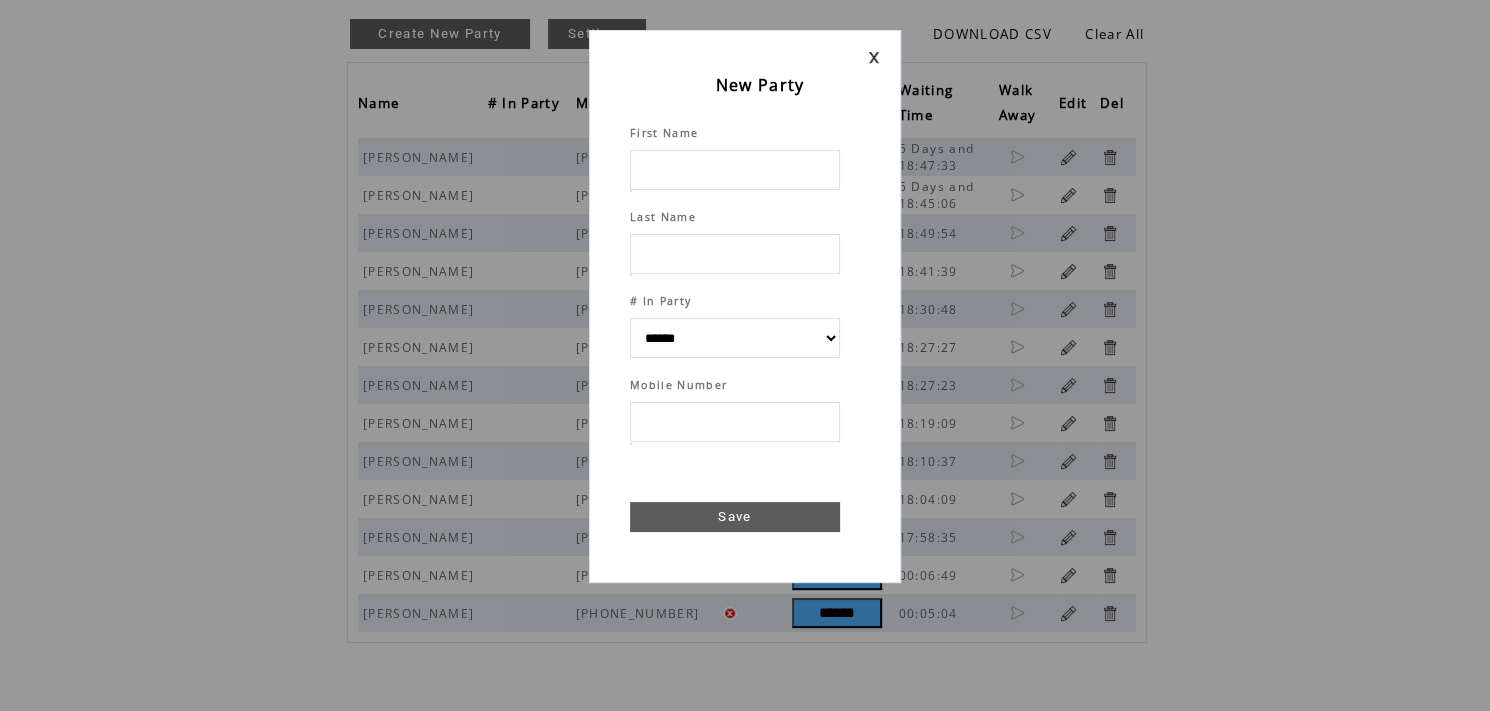 click at bounding box center [735, 170] 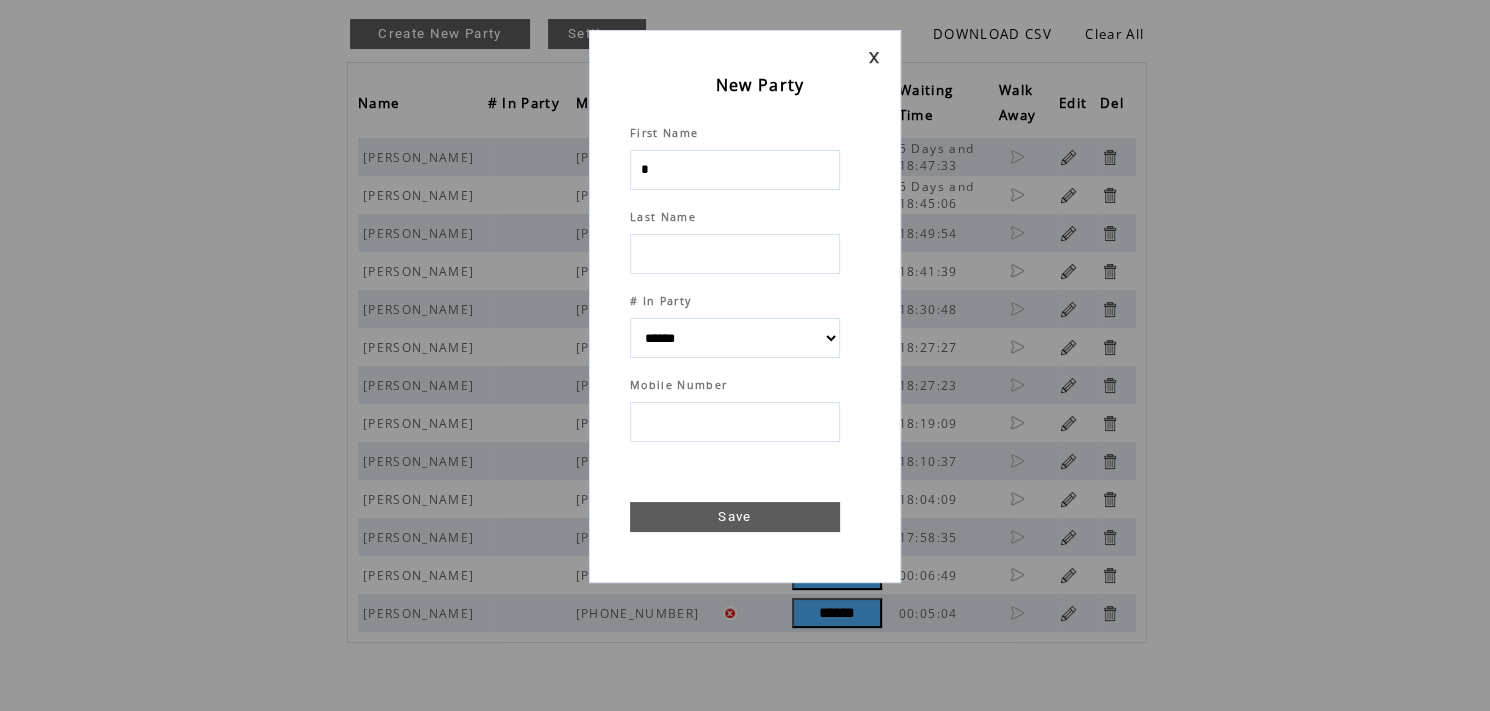 type on "**" 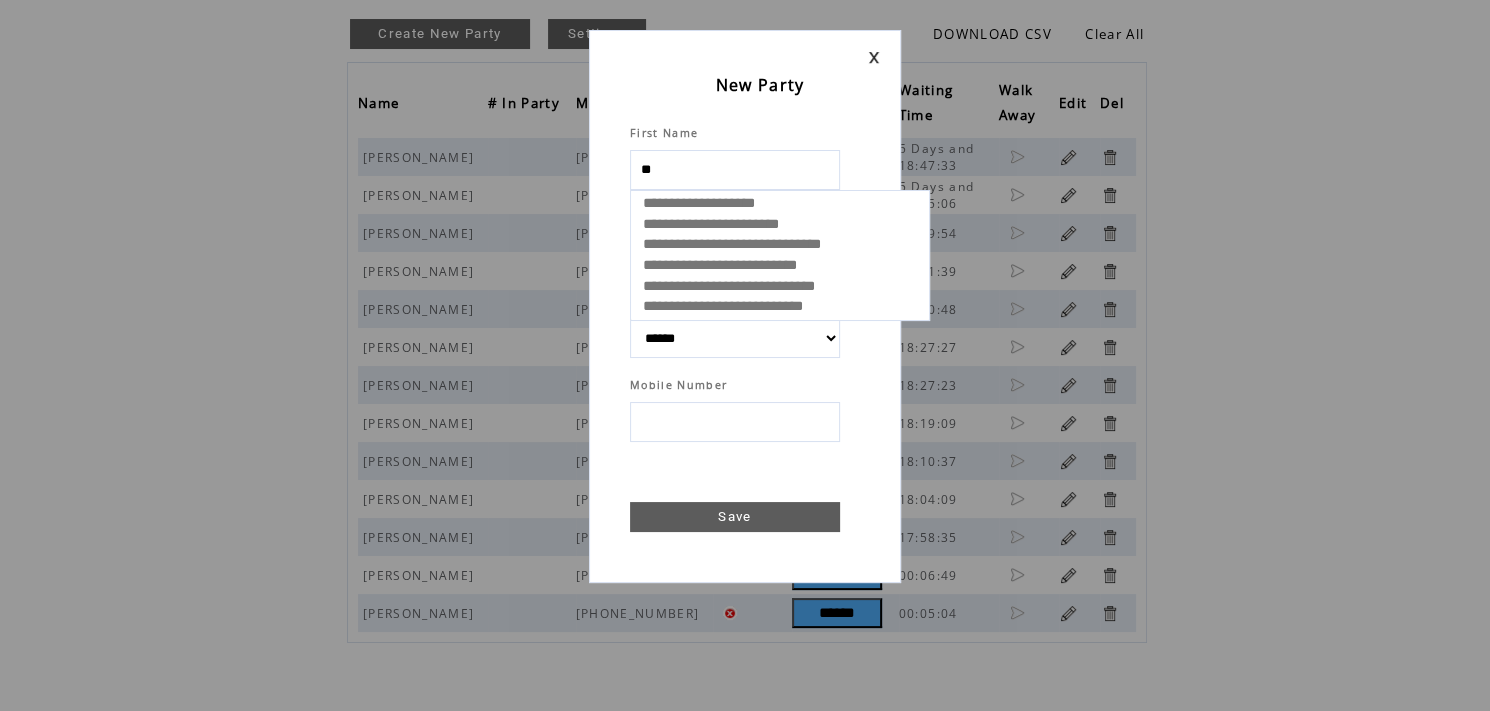 type on "***" 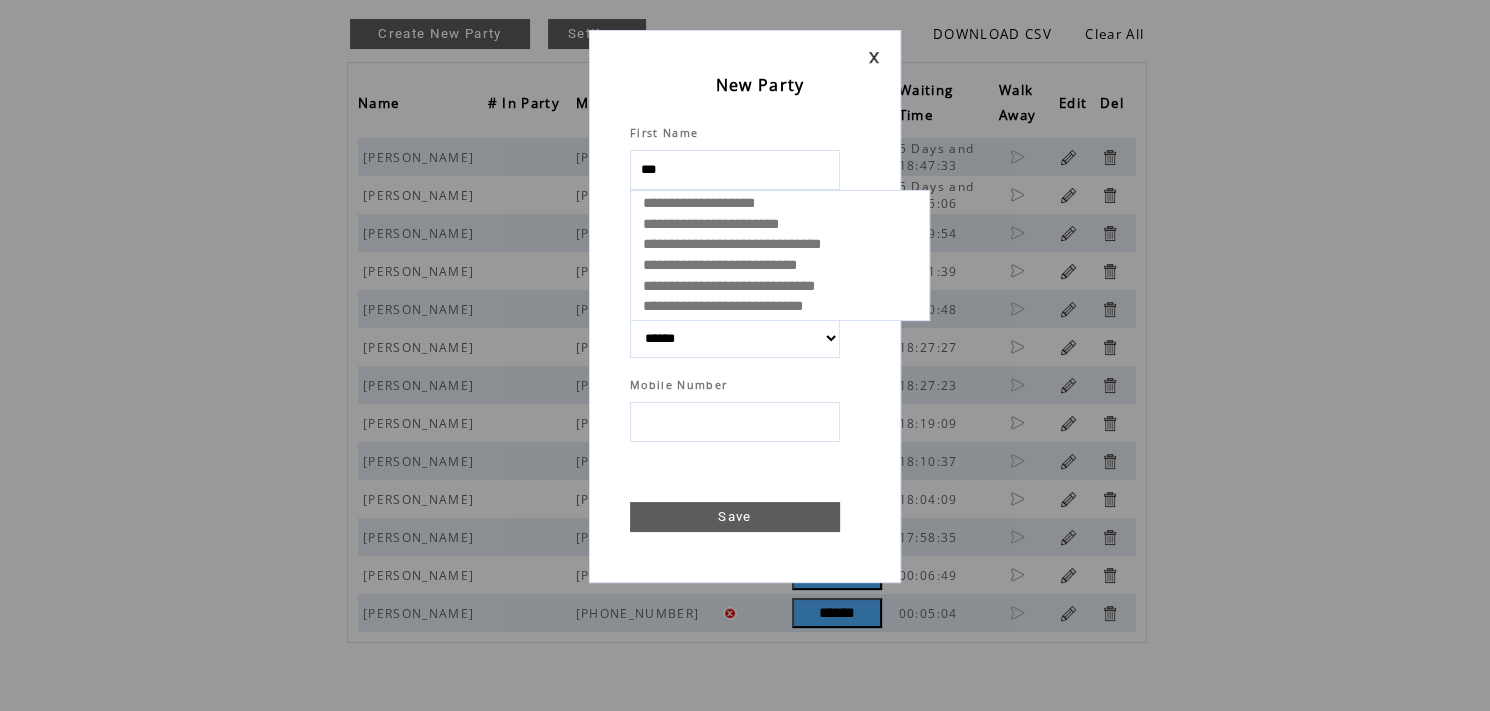 select 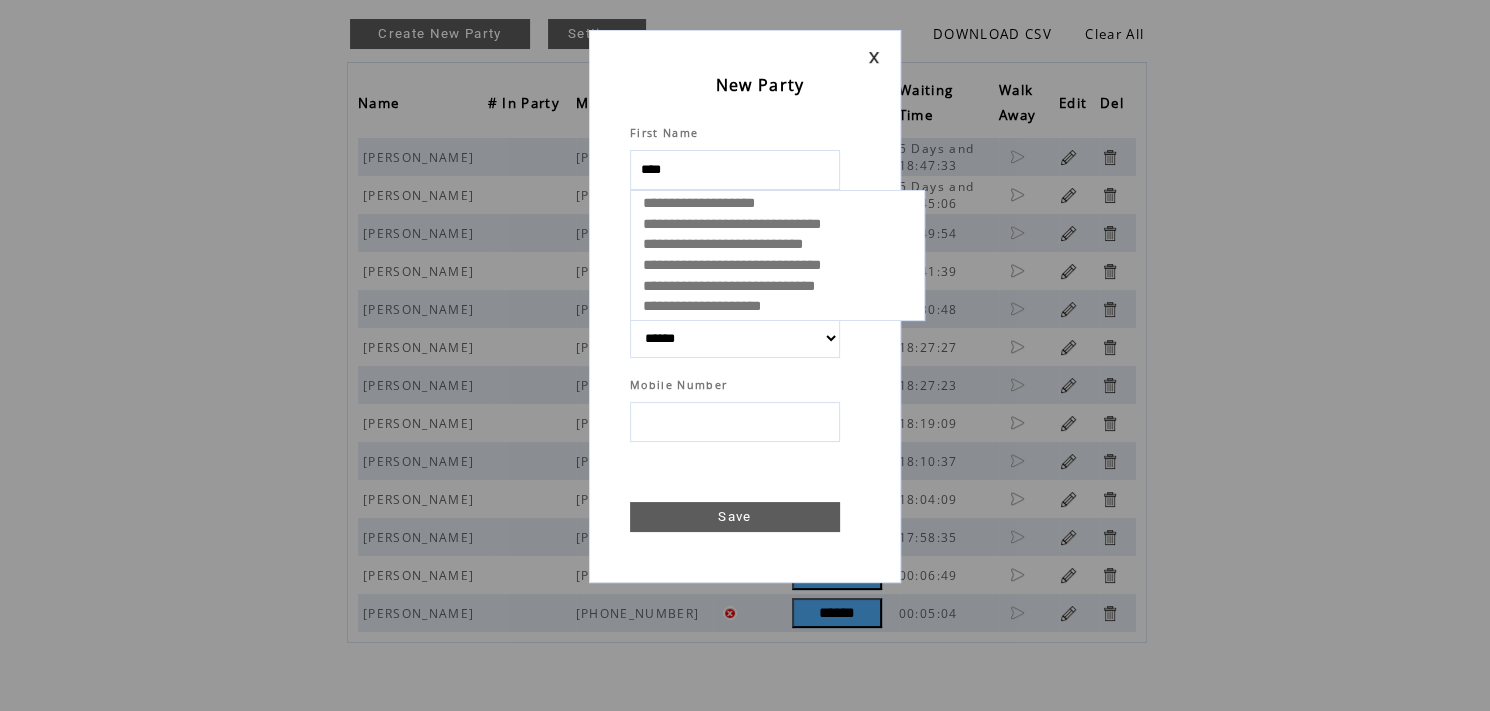 type on "*****" 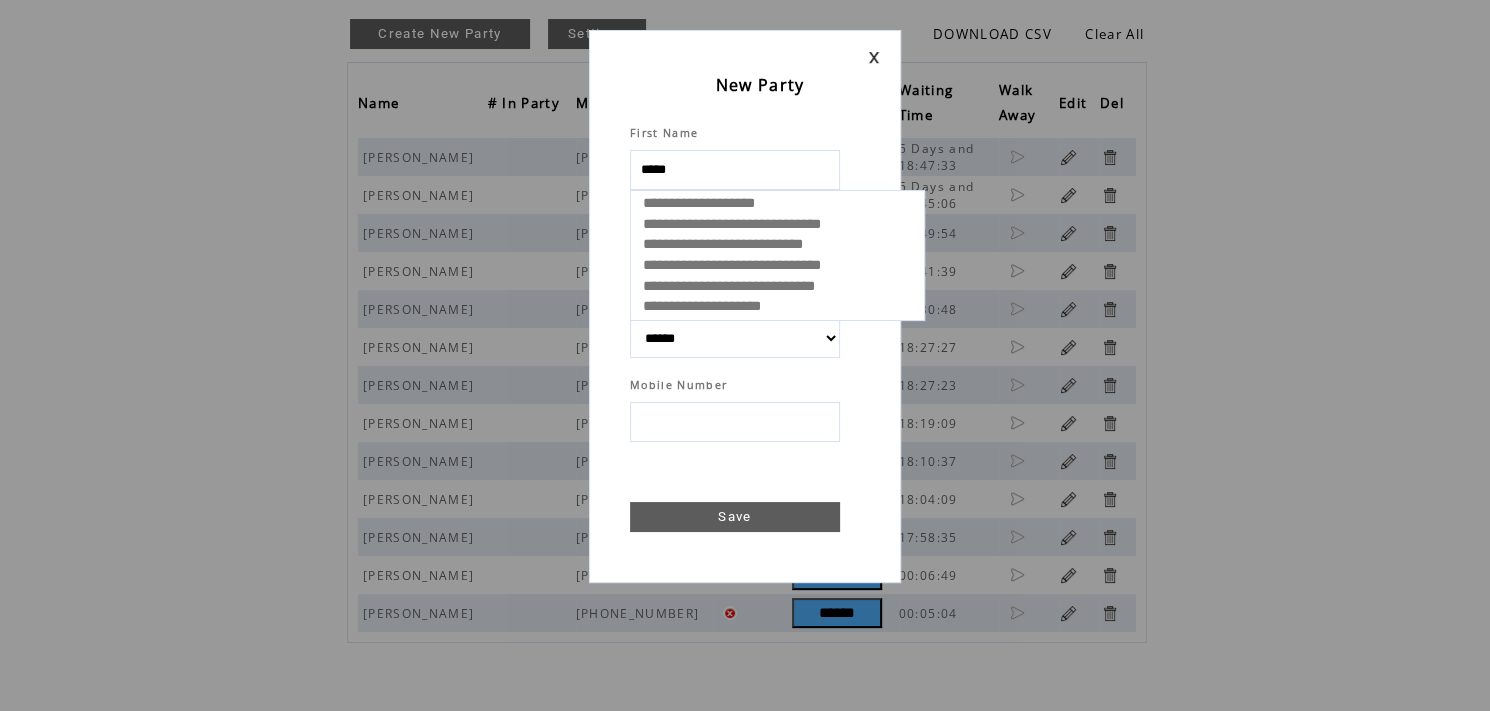 select 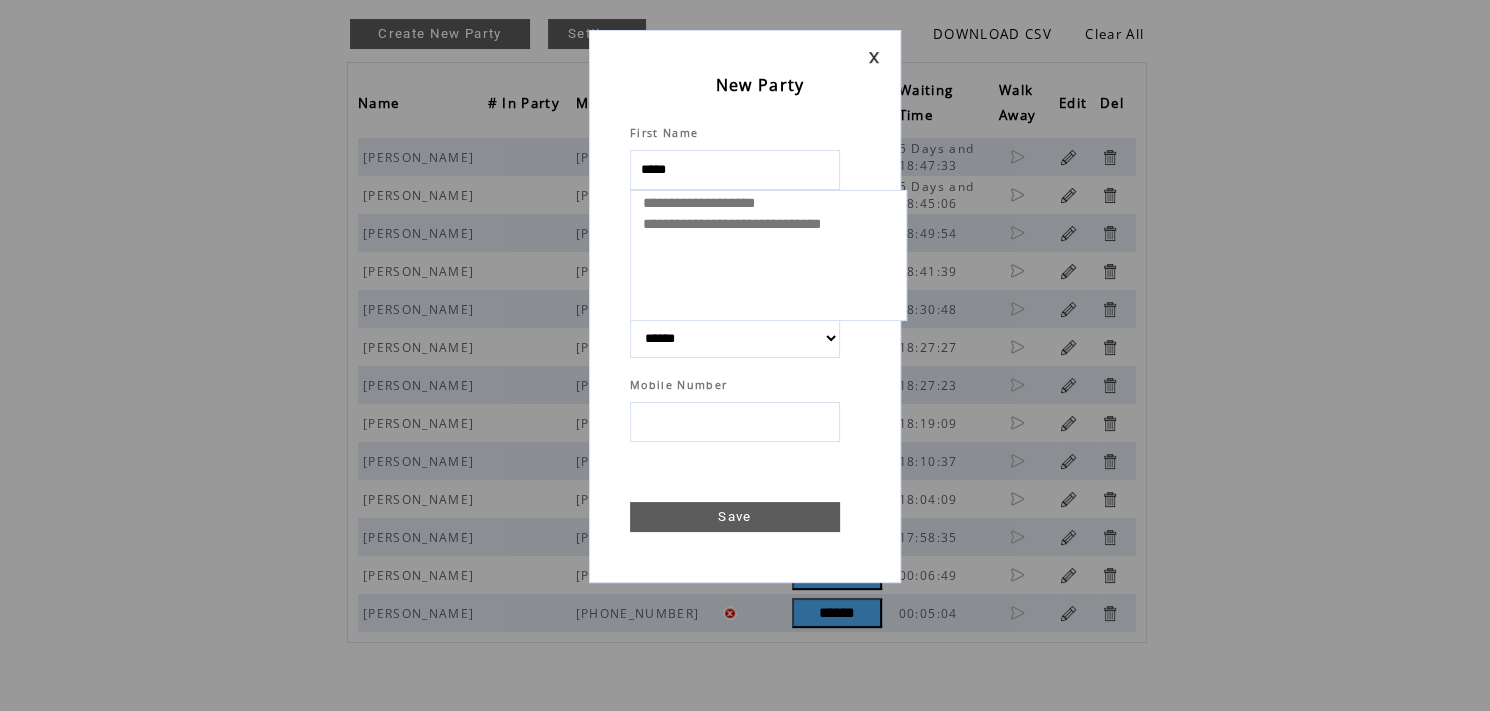type on "******" 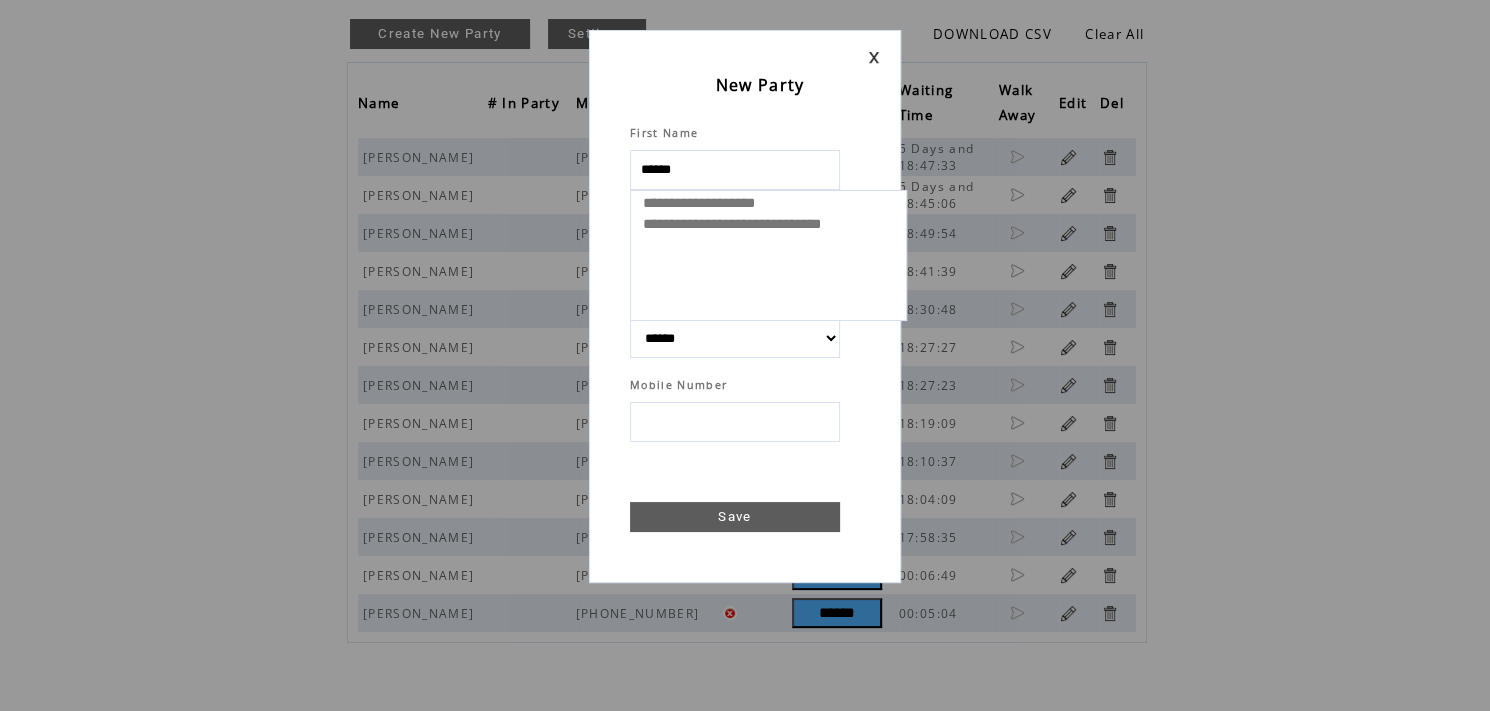 select 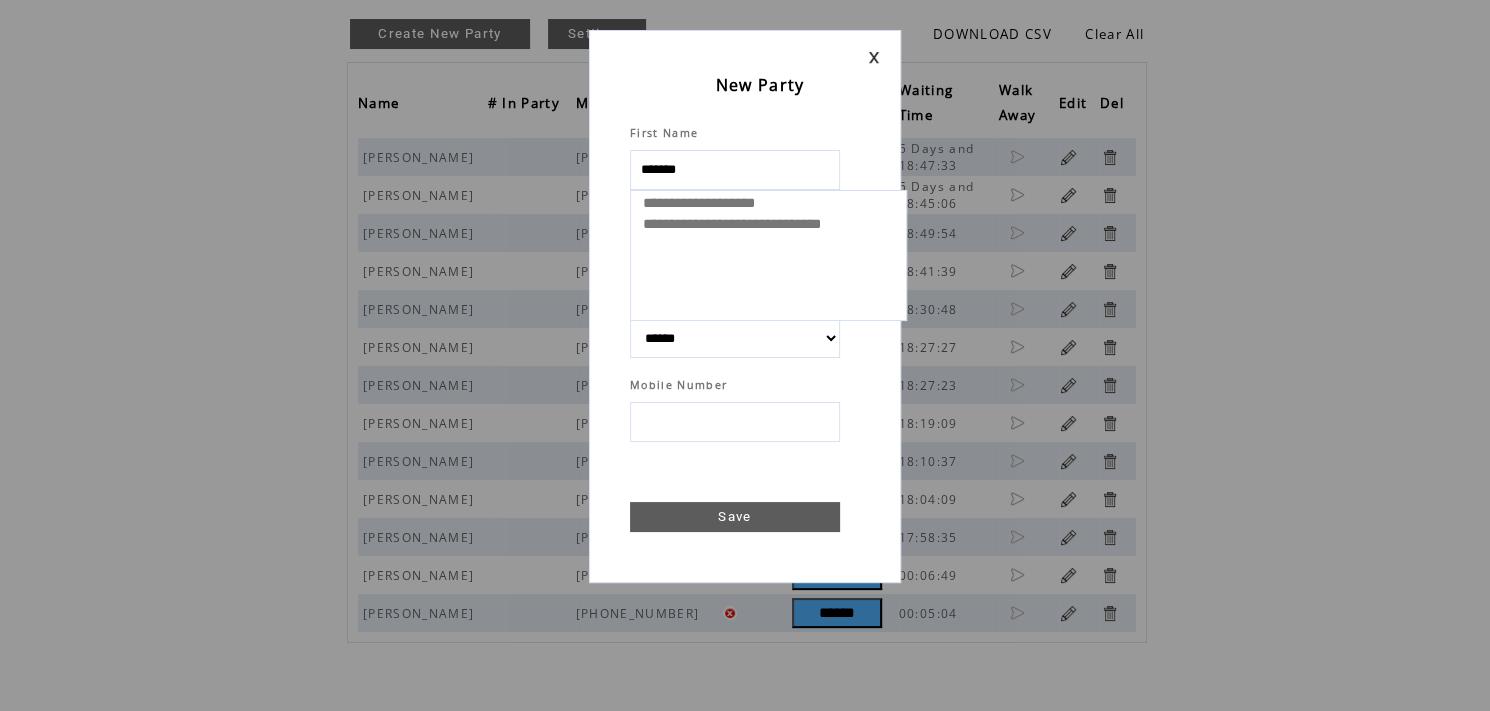 select 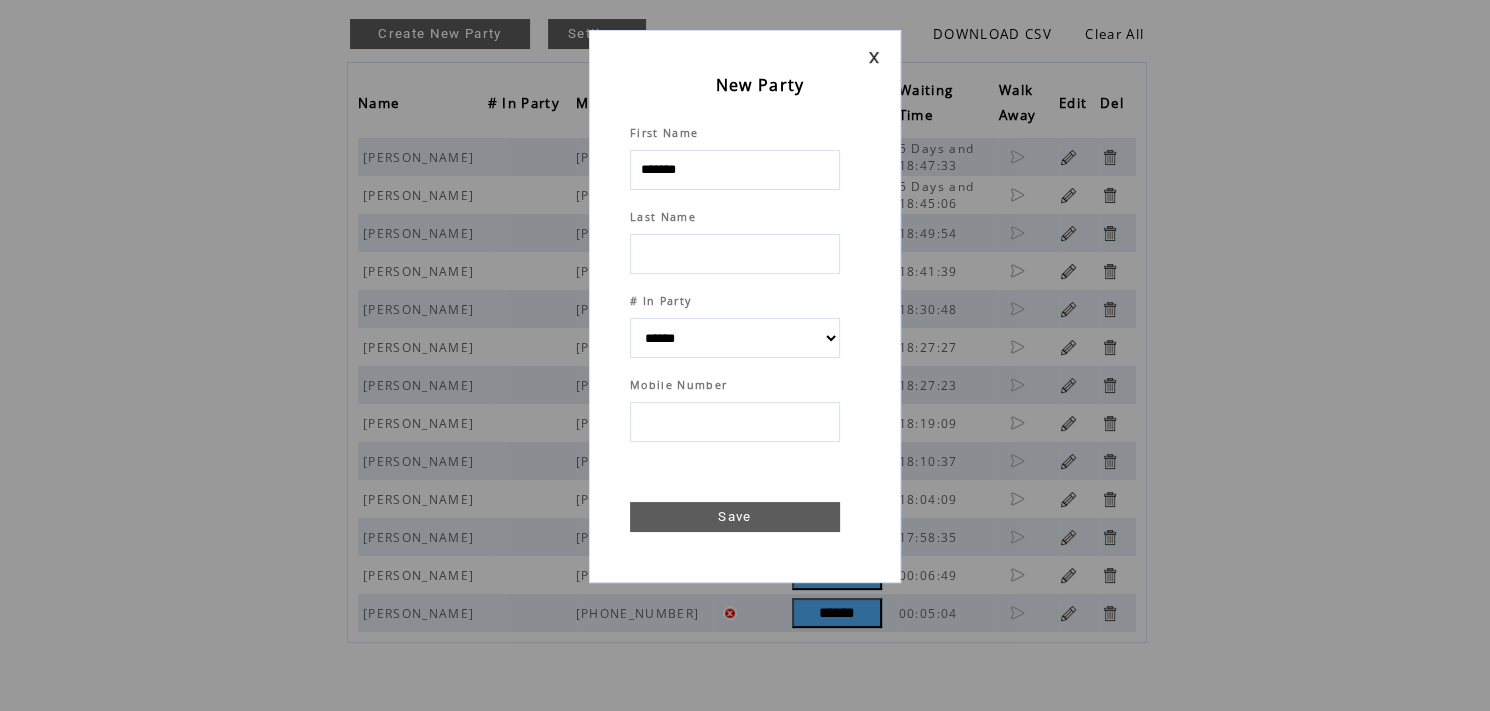 click at bounding box center [735, 254] 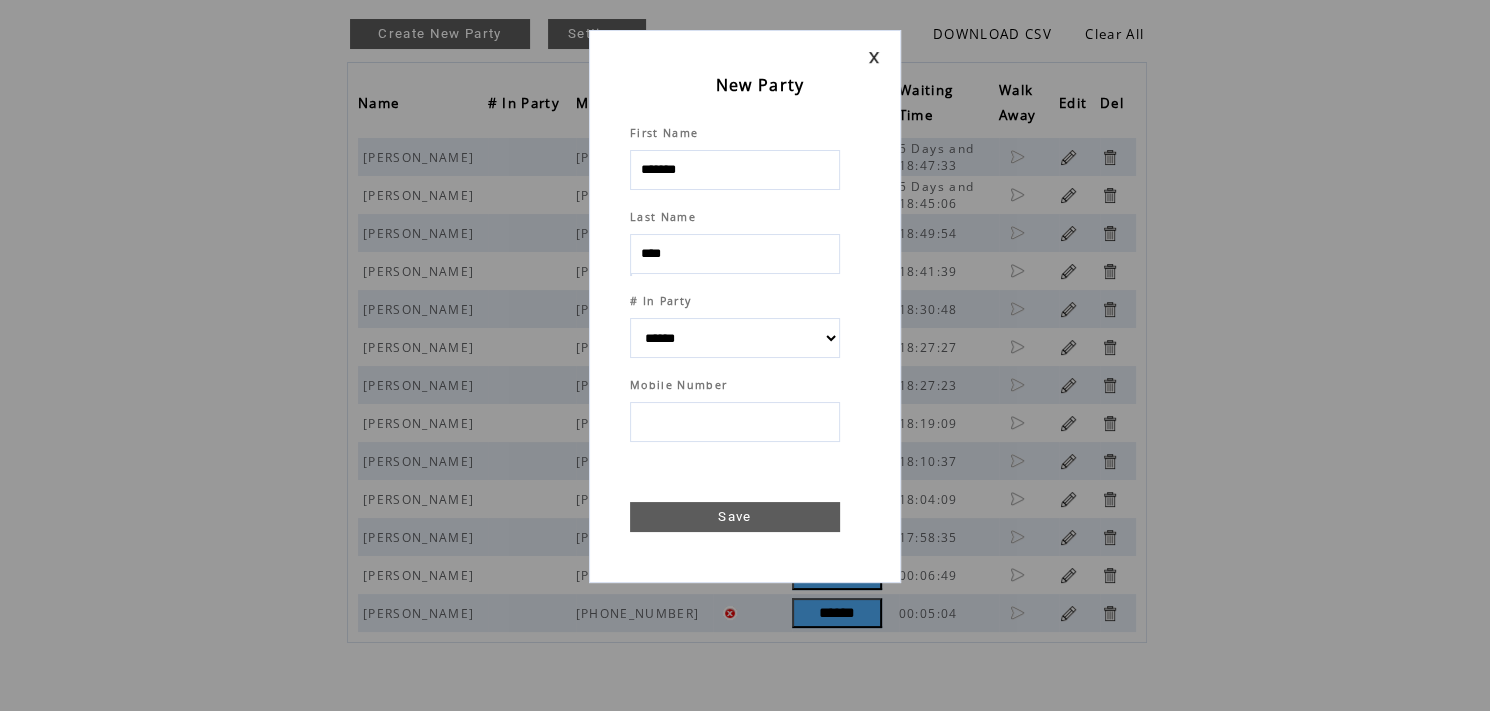 type on "****" 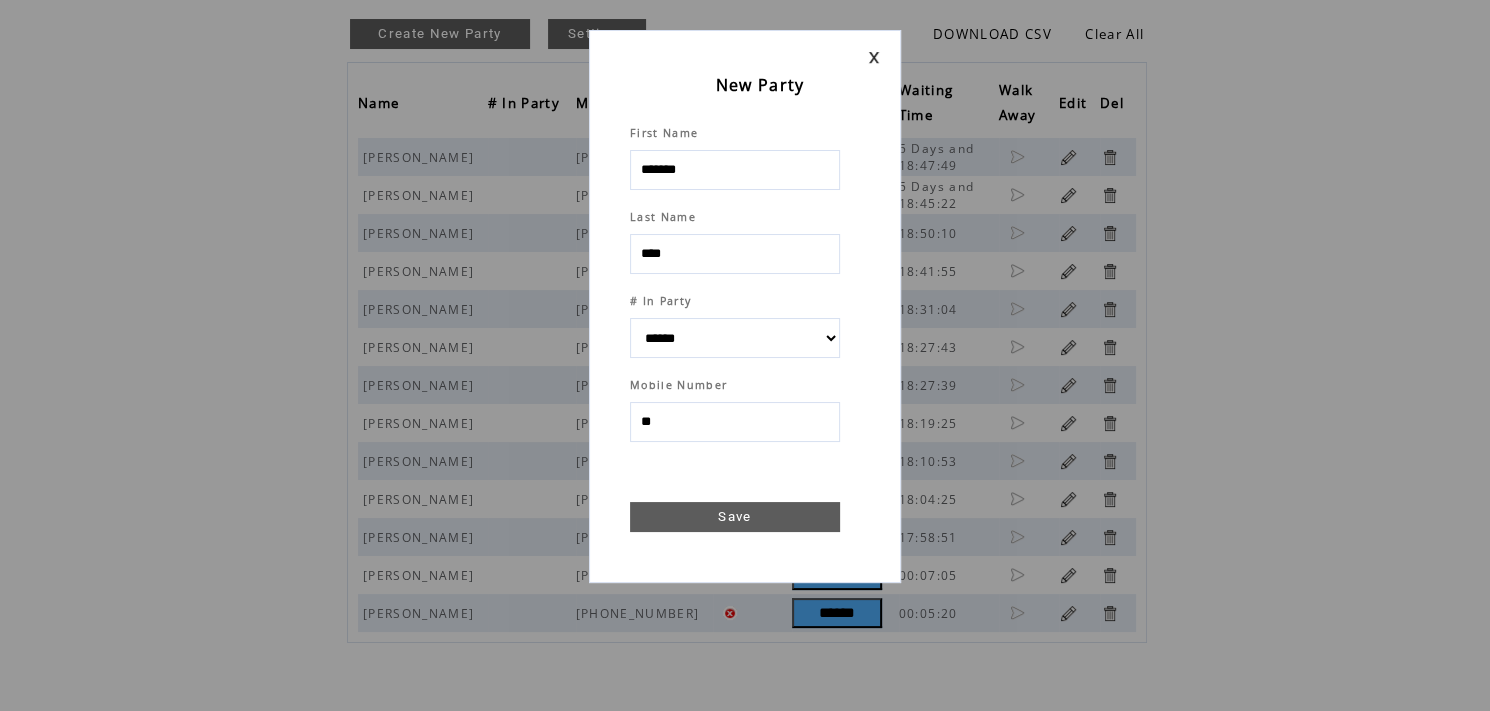 type on "***" 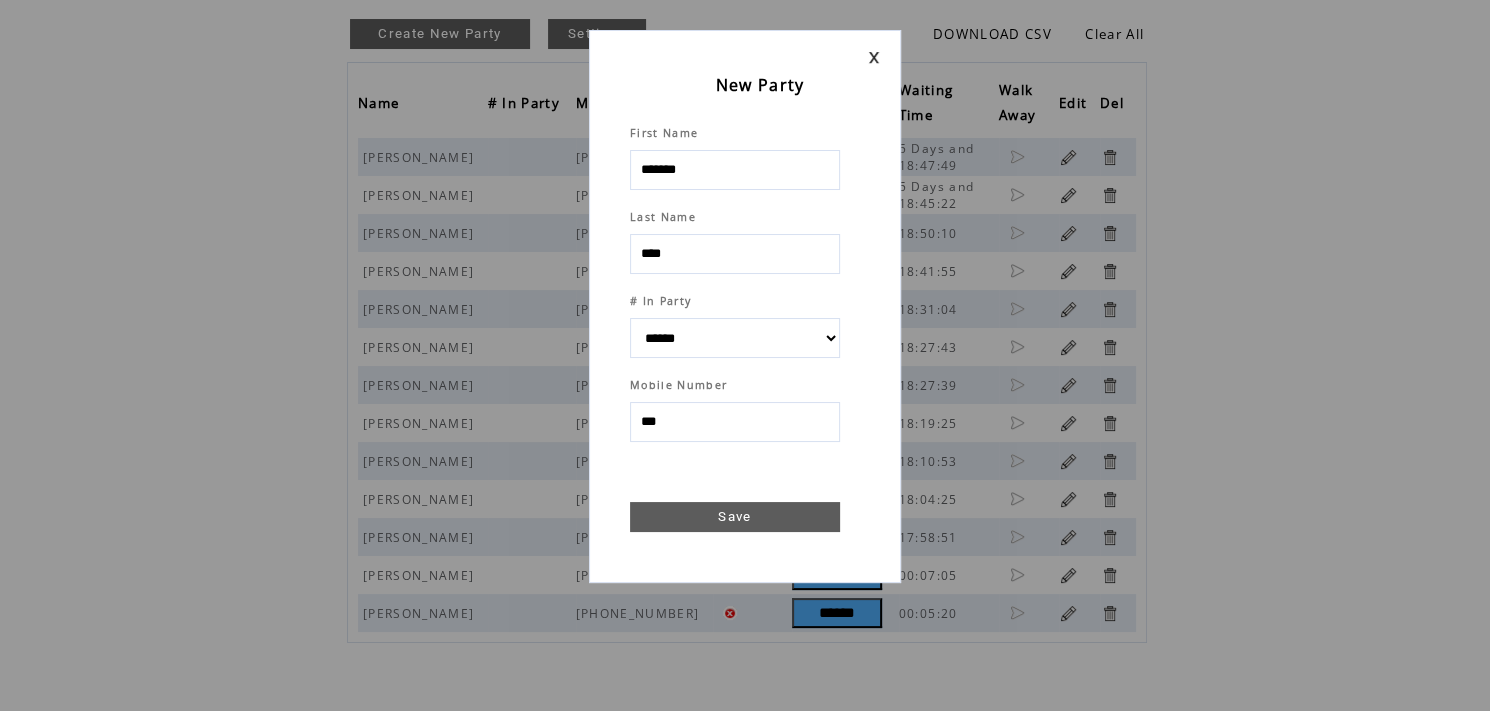 select 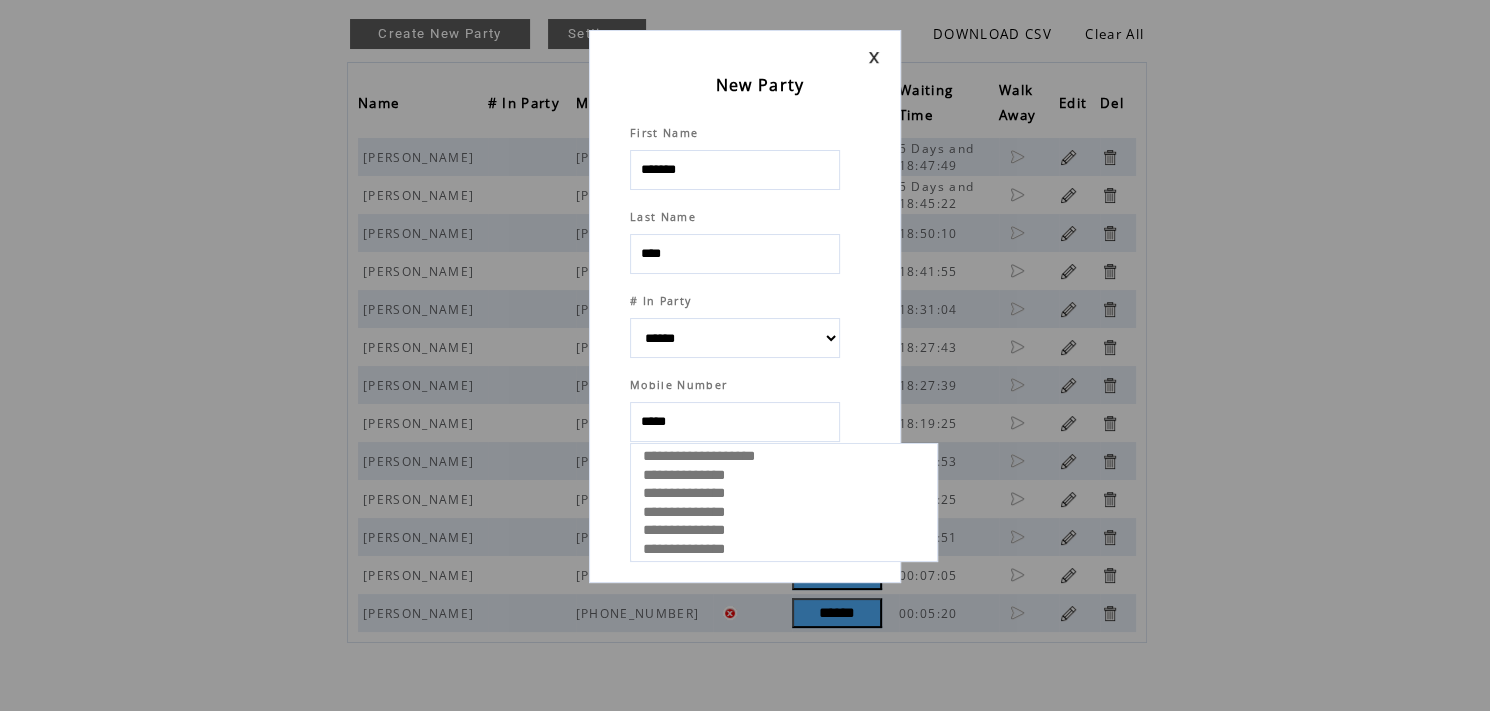 type on "******" 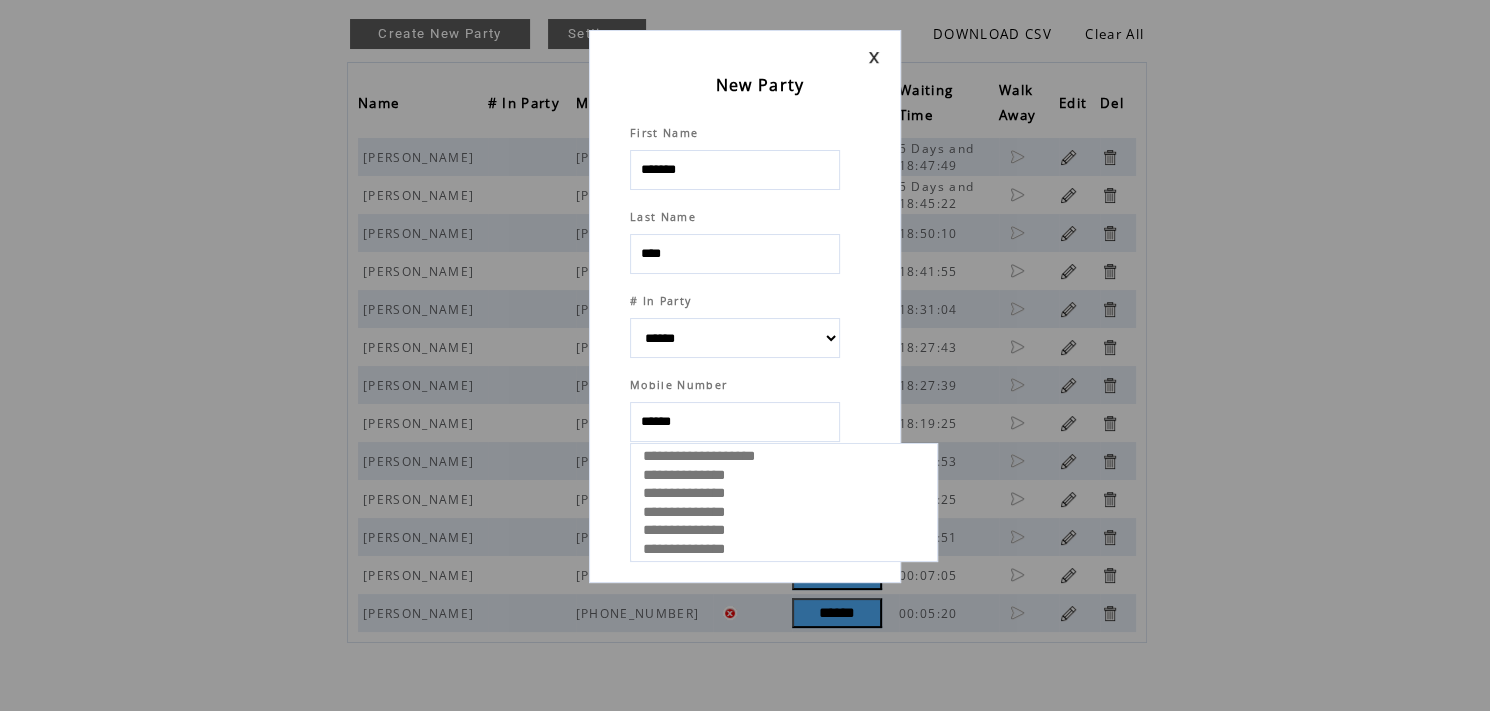 select 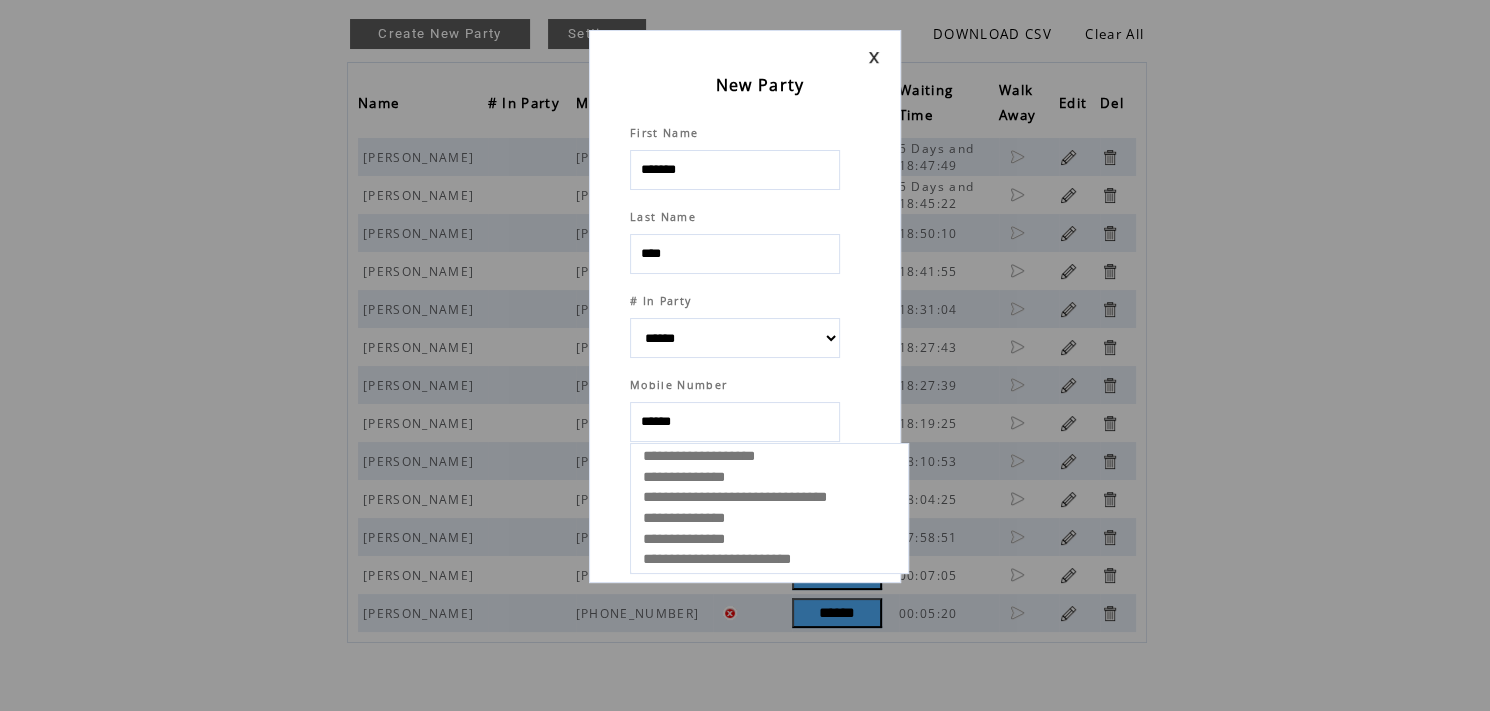 select 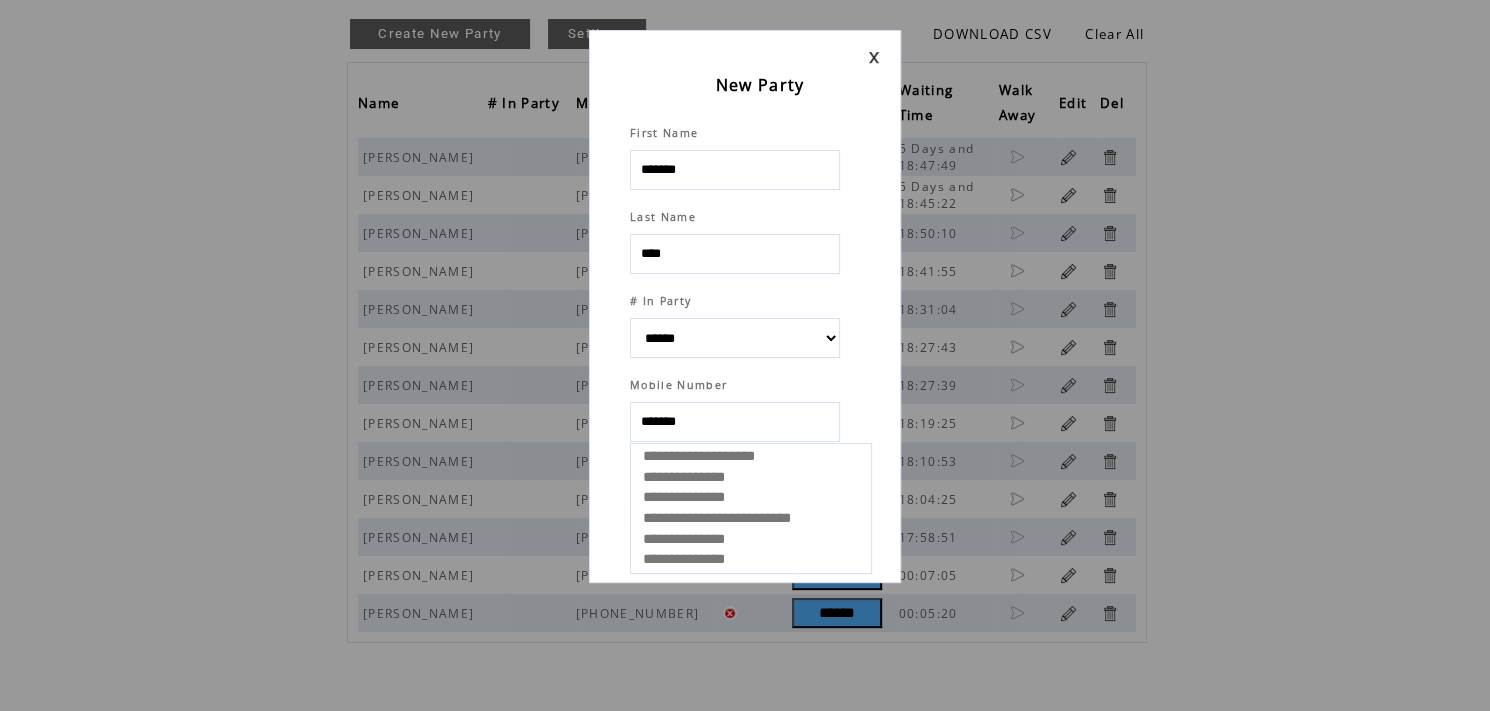 type on "********" 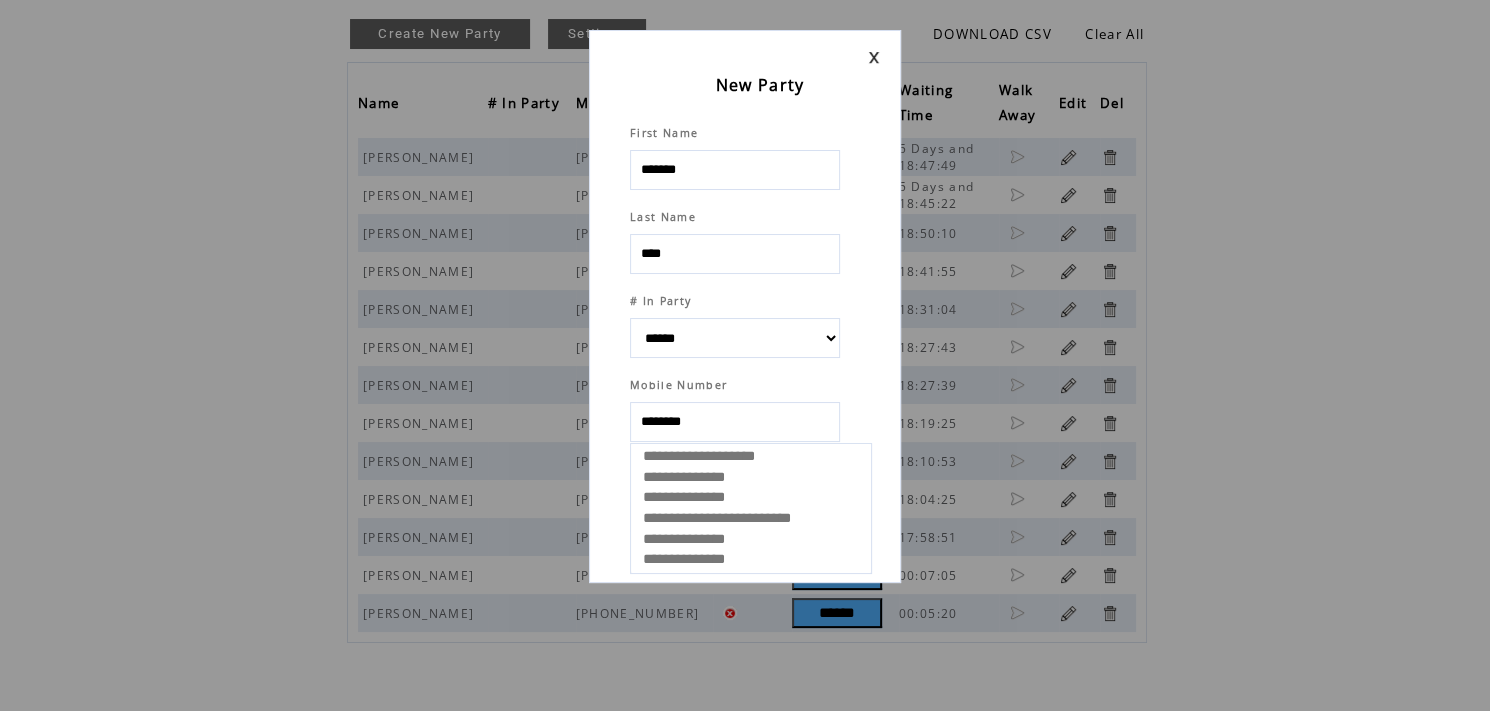 select 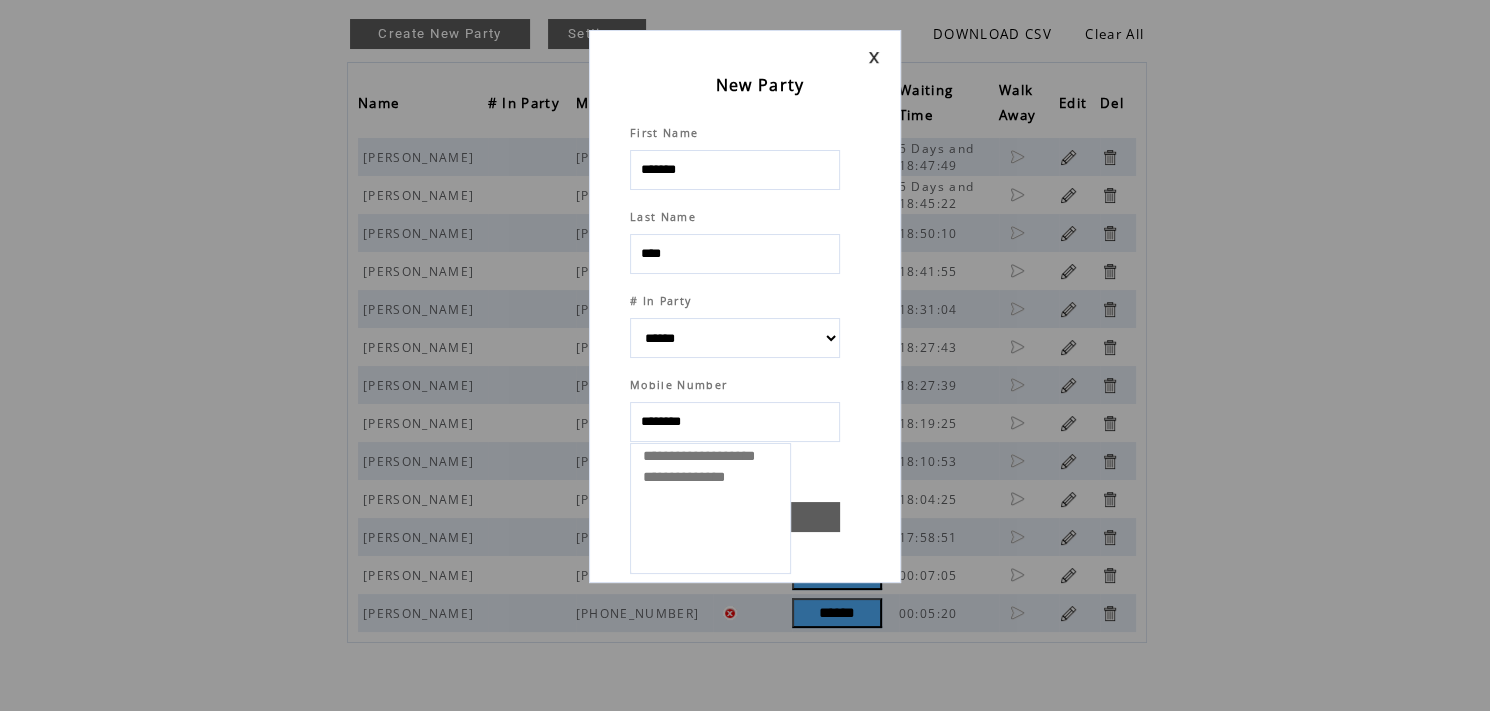 select 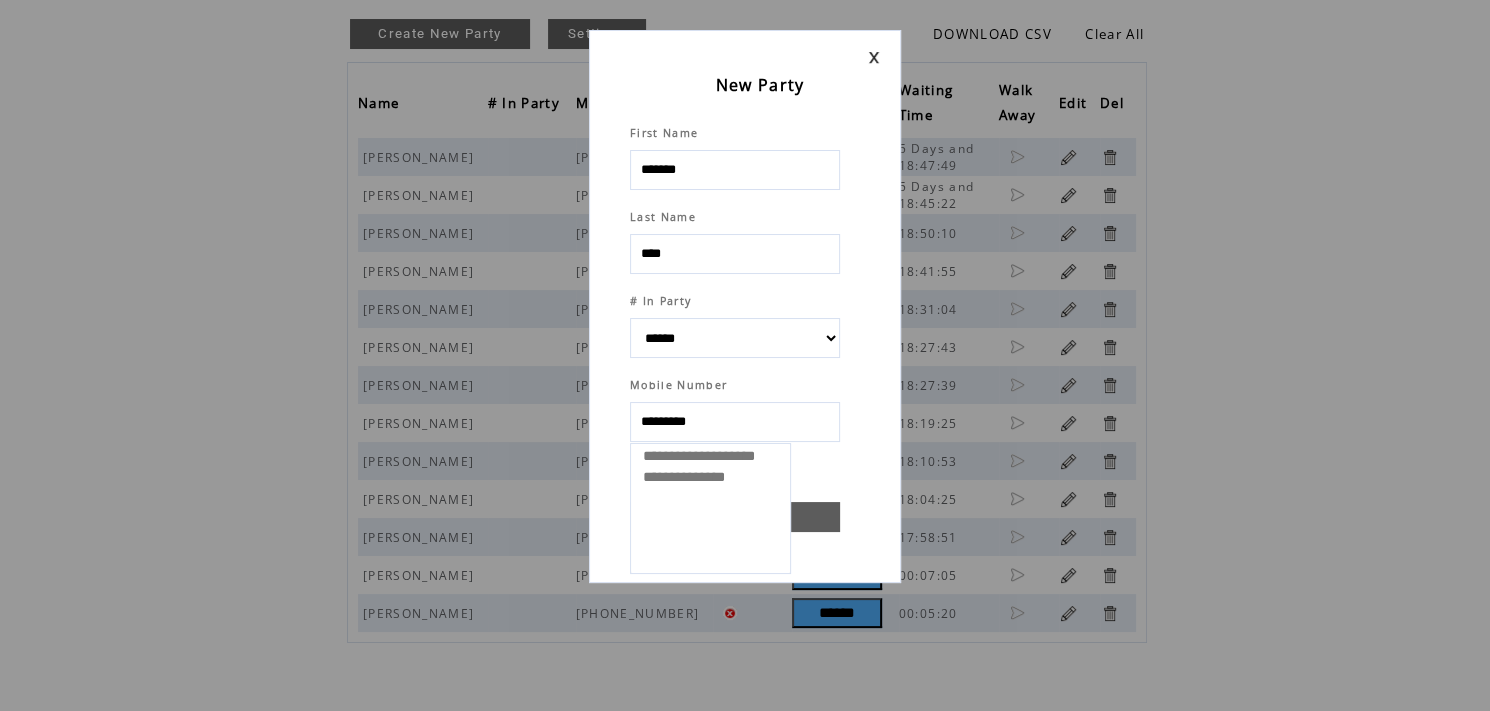 select 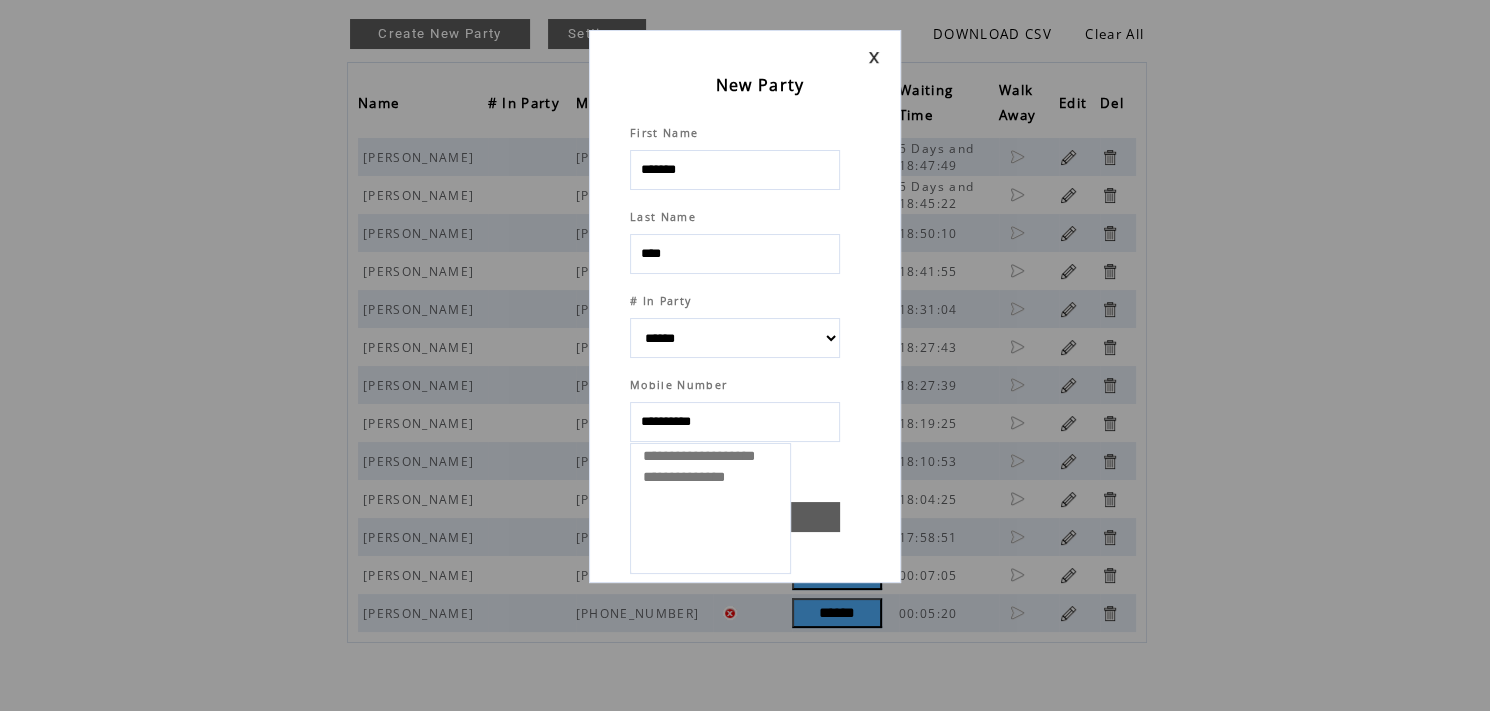 select 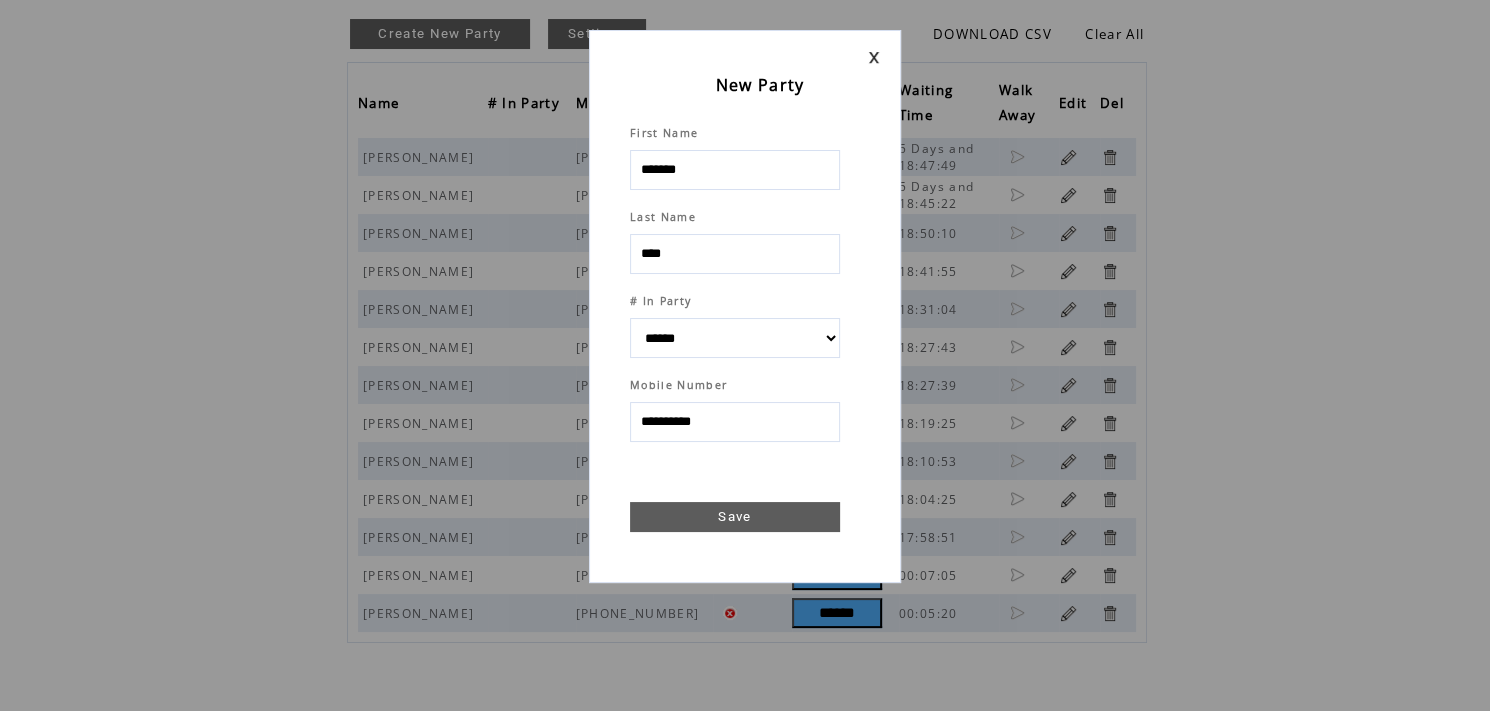 click on "Save" at bounding box center [735, 517] 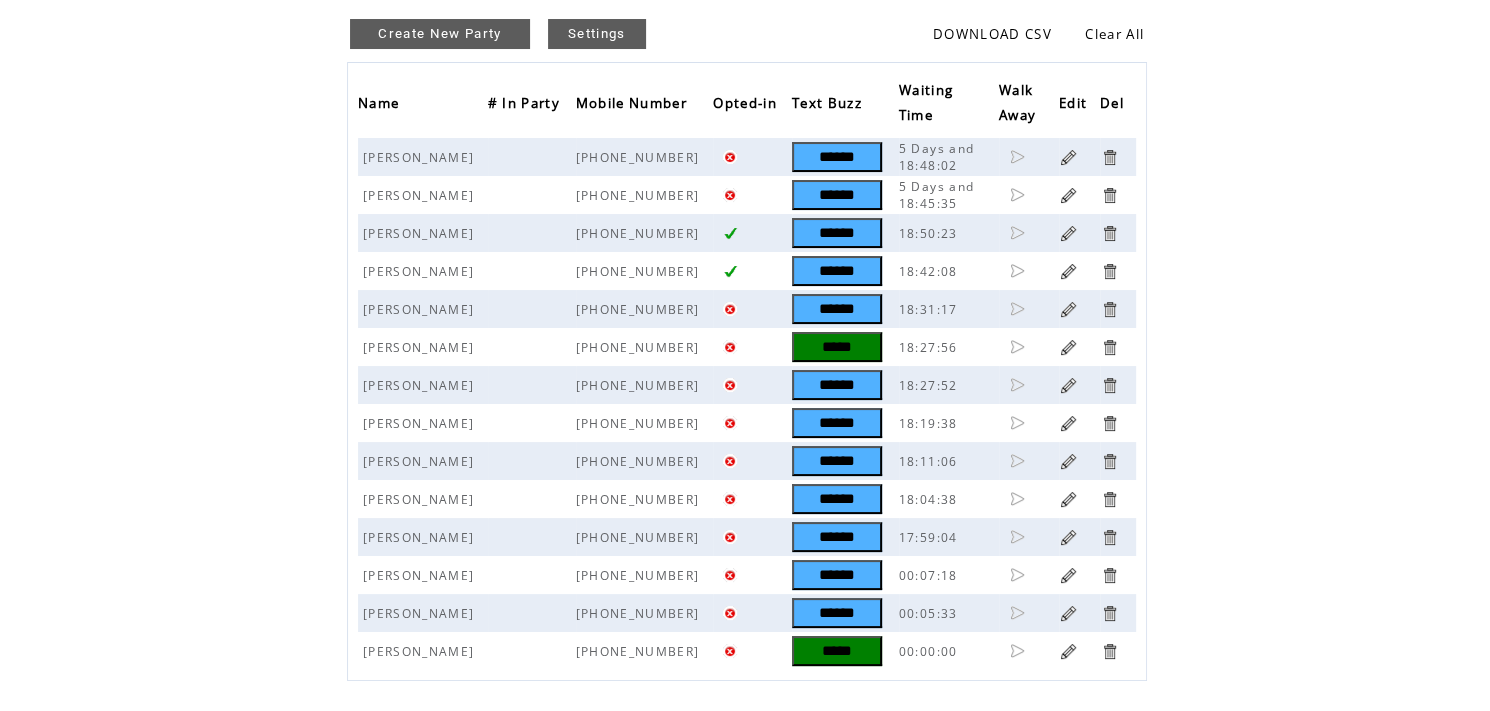 scroll, scrollTop: 195, scrollLeft: 0, axis: vertical 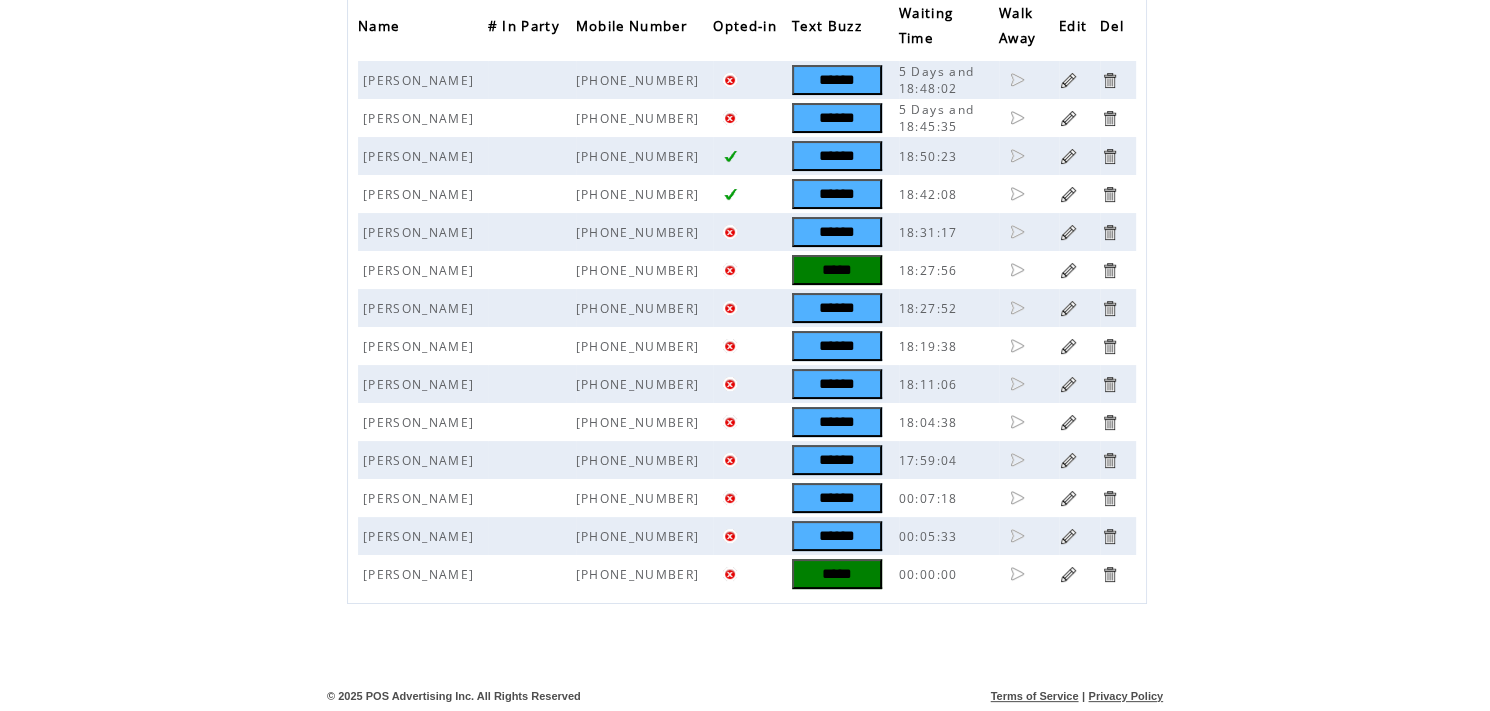 click on "*****" at bounding box center [837, 574] 